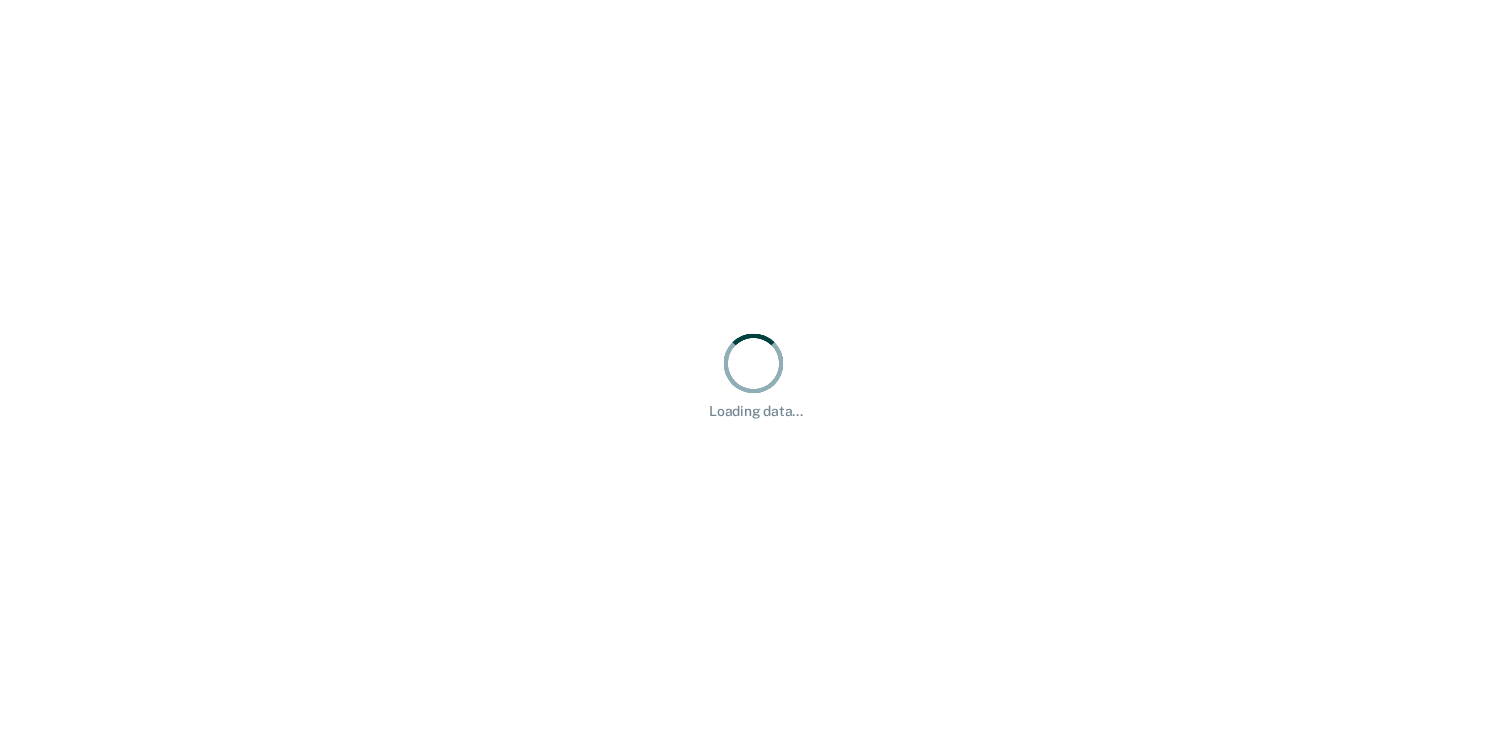 scroll, scrollTop: 0, scrollLeft: 0, axis: both 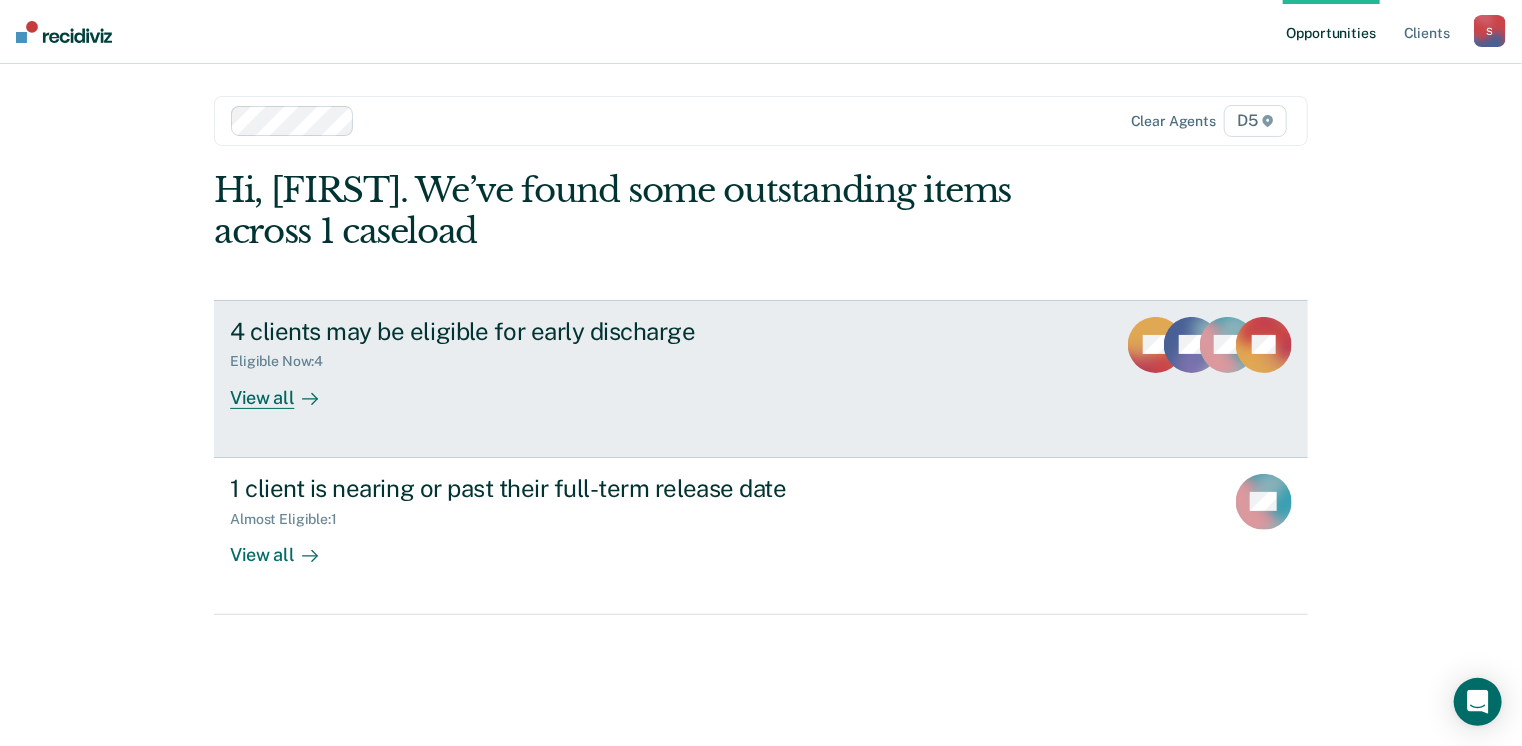 click on "4 clients may be eligible for early discharge" at bounding box center (581, 331) 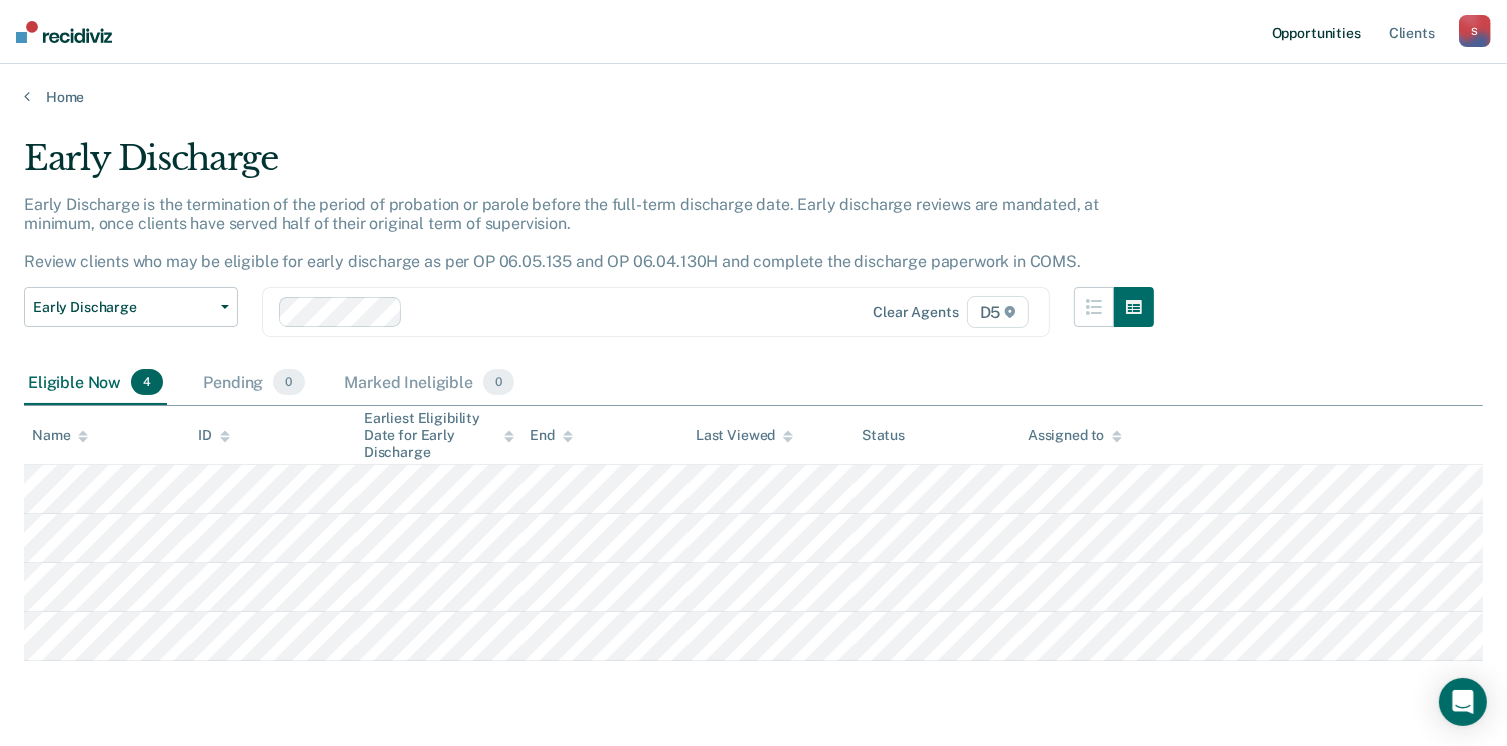 click on "Opportunities" at bounding box center (1316, 32) 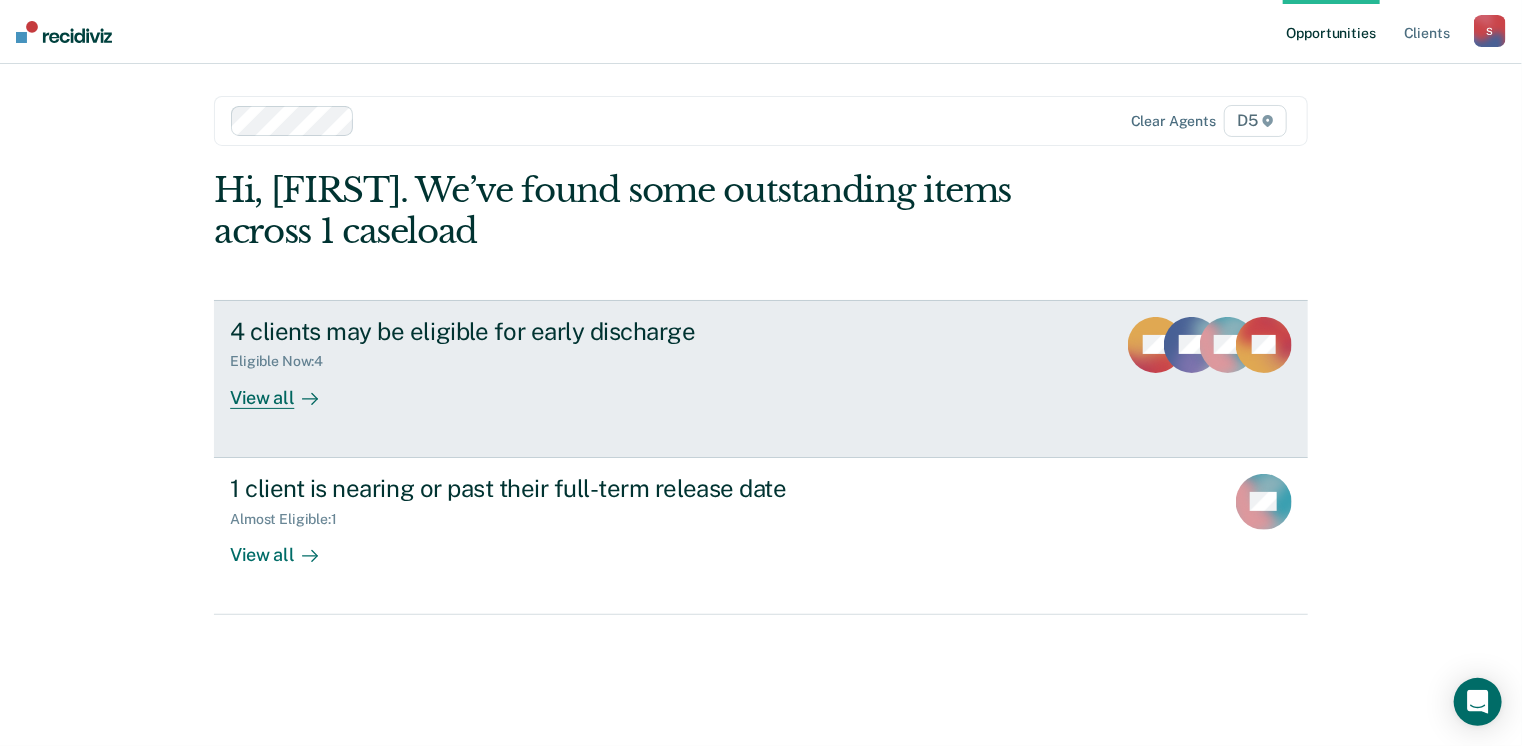 click on "View all" at bounding box center [286, 389] 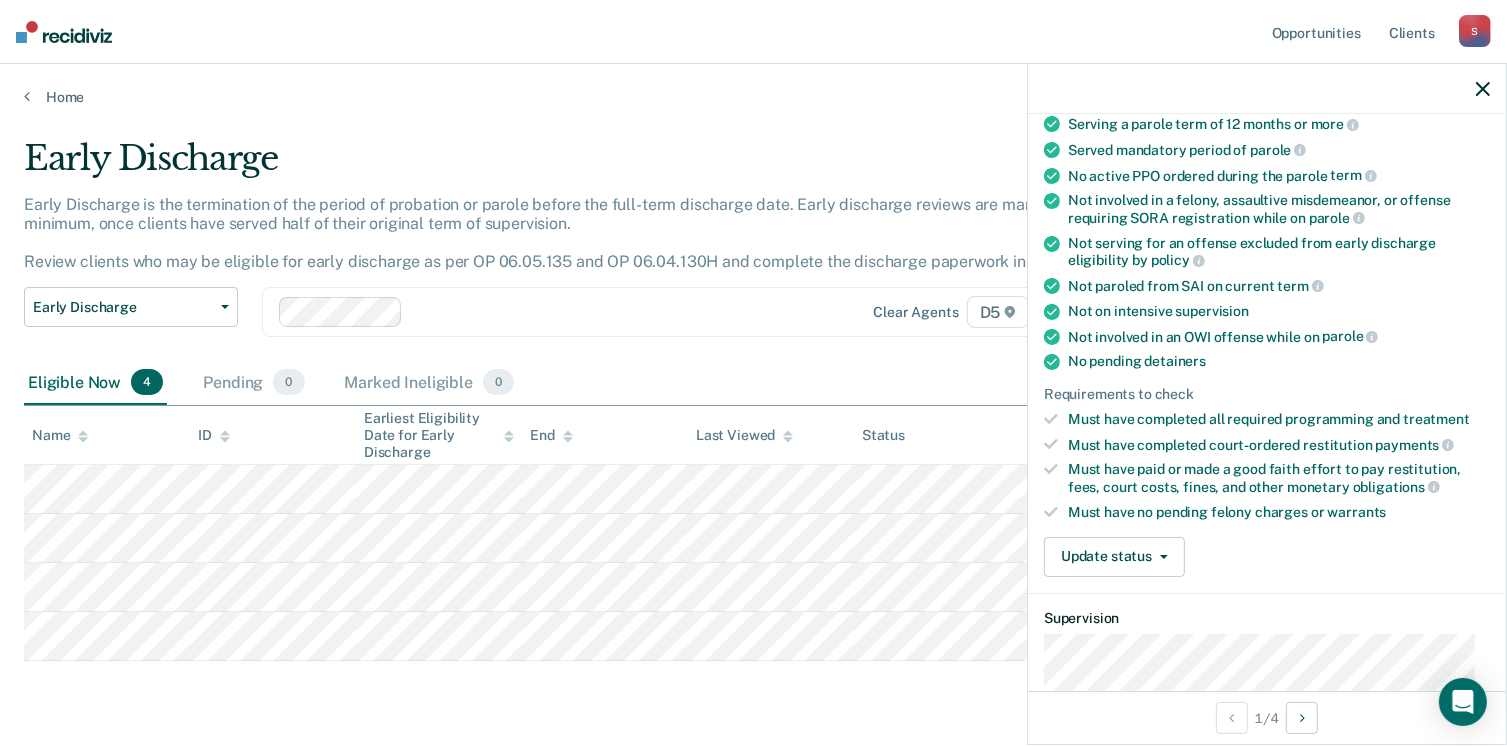 scroll, scrollTop: 200, scrollLeft: 0, axis: vertical 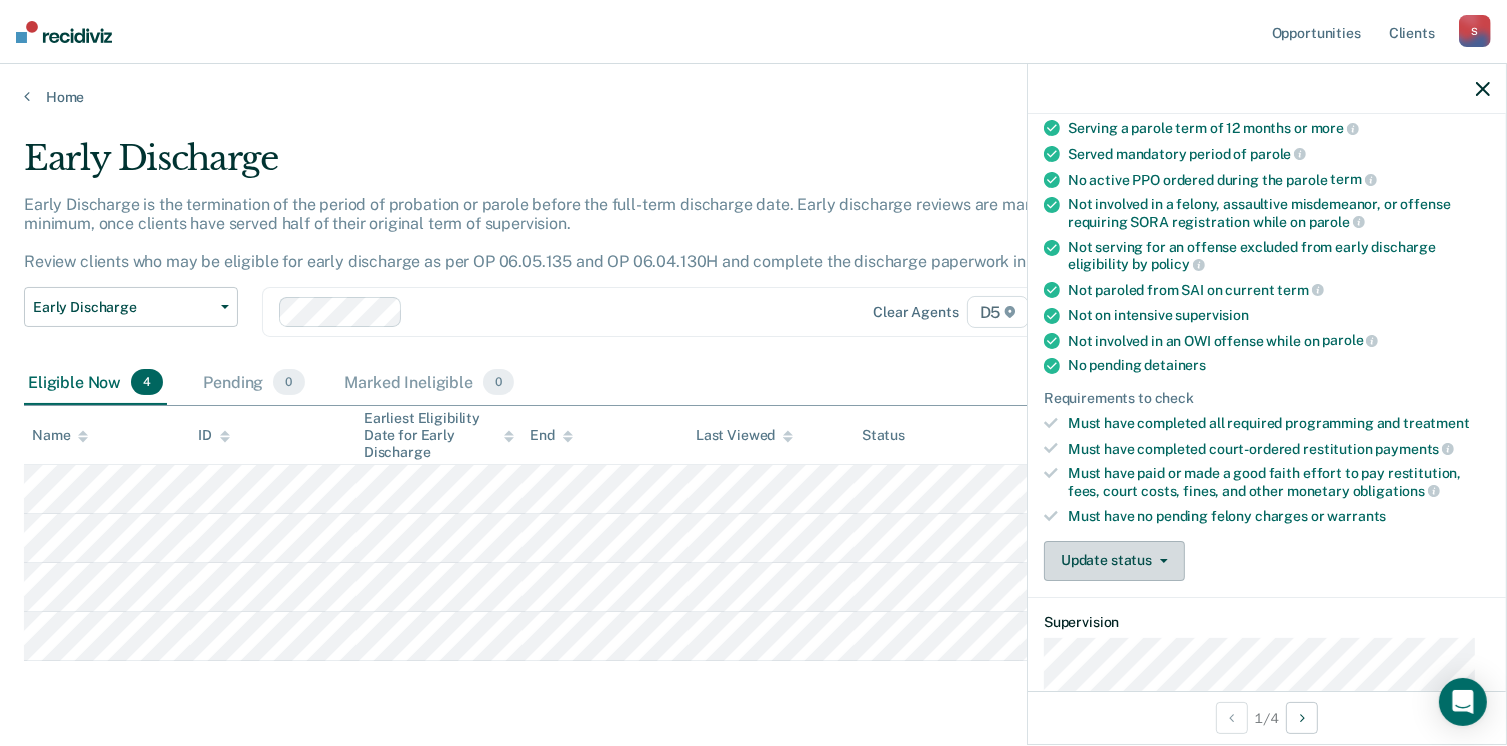 click on "Update status" at bounding box center [1114, 561] 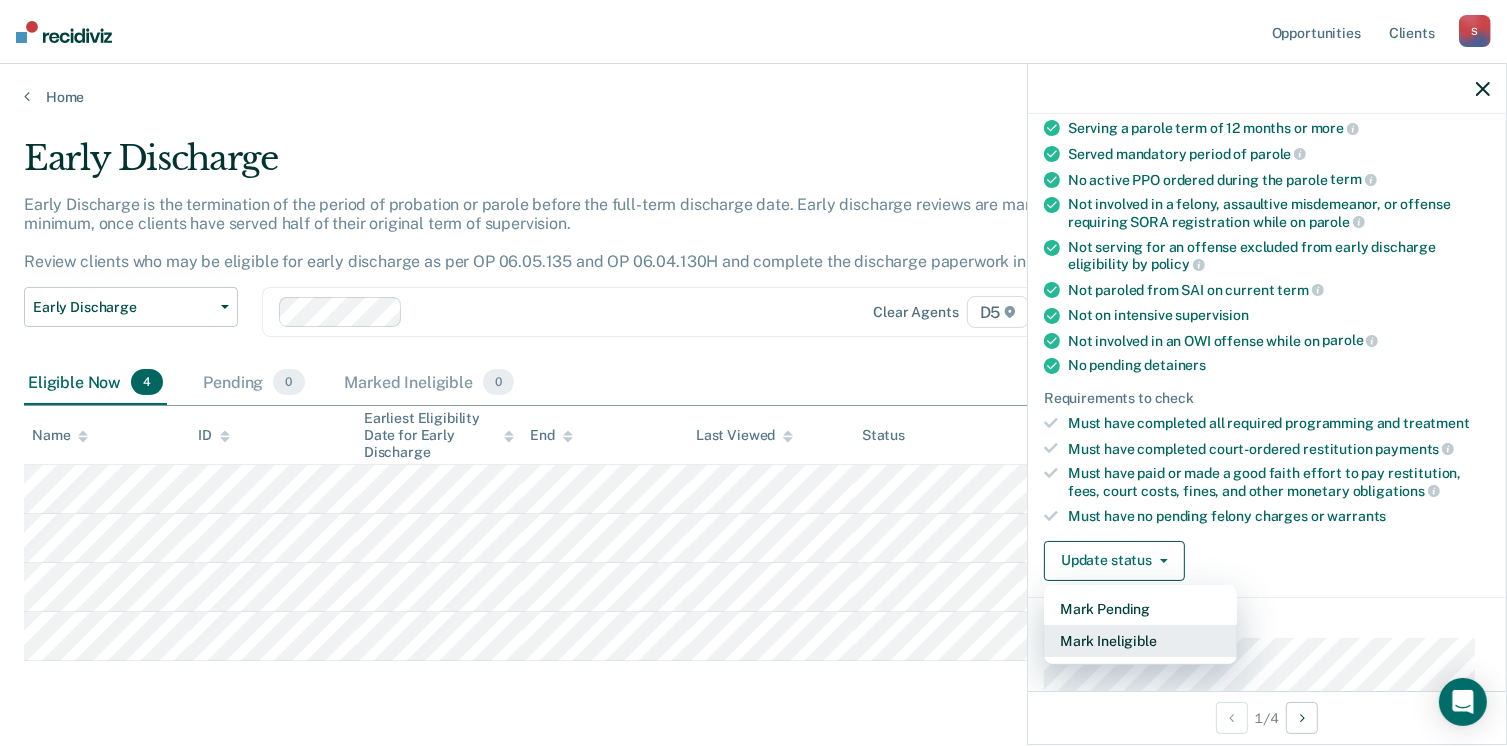 click on "Mark Ineligible" at bounding box center (1140, 641) 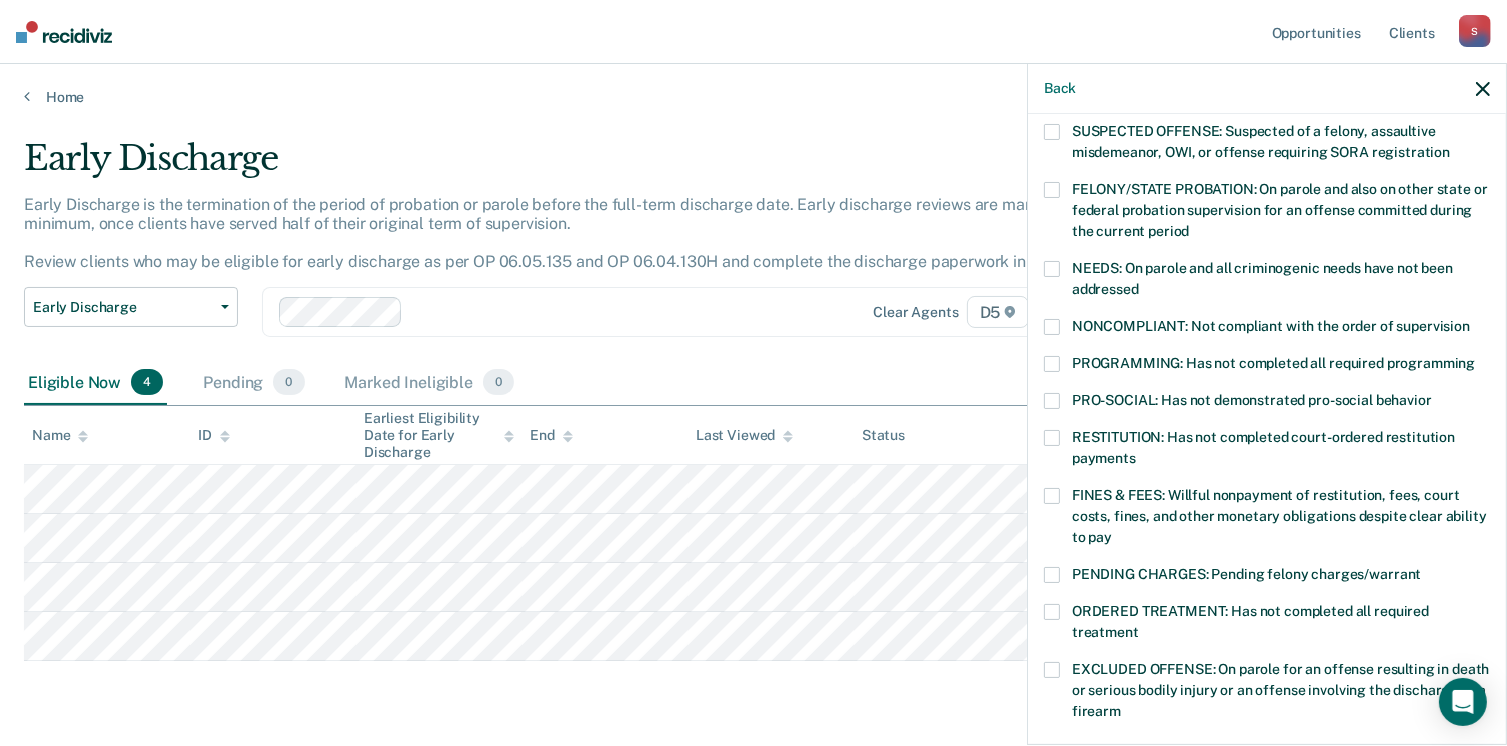 click at bounding box center (1052, 327) 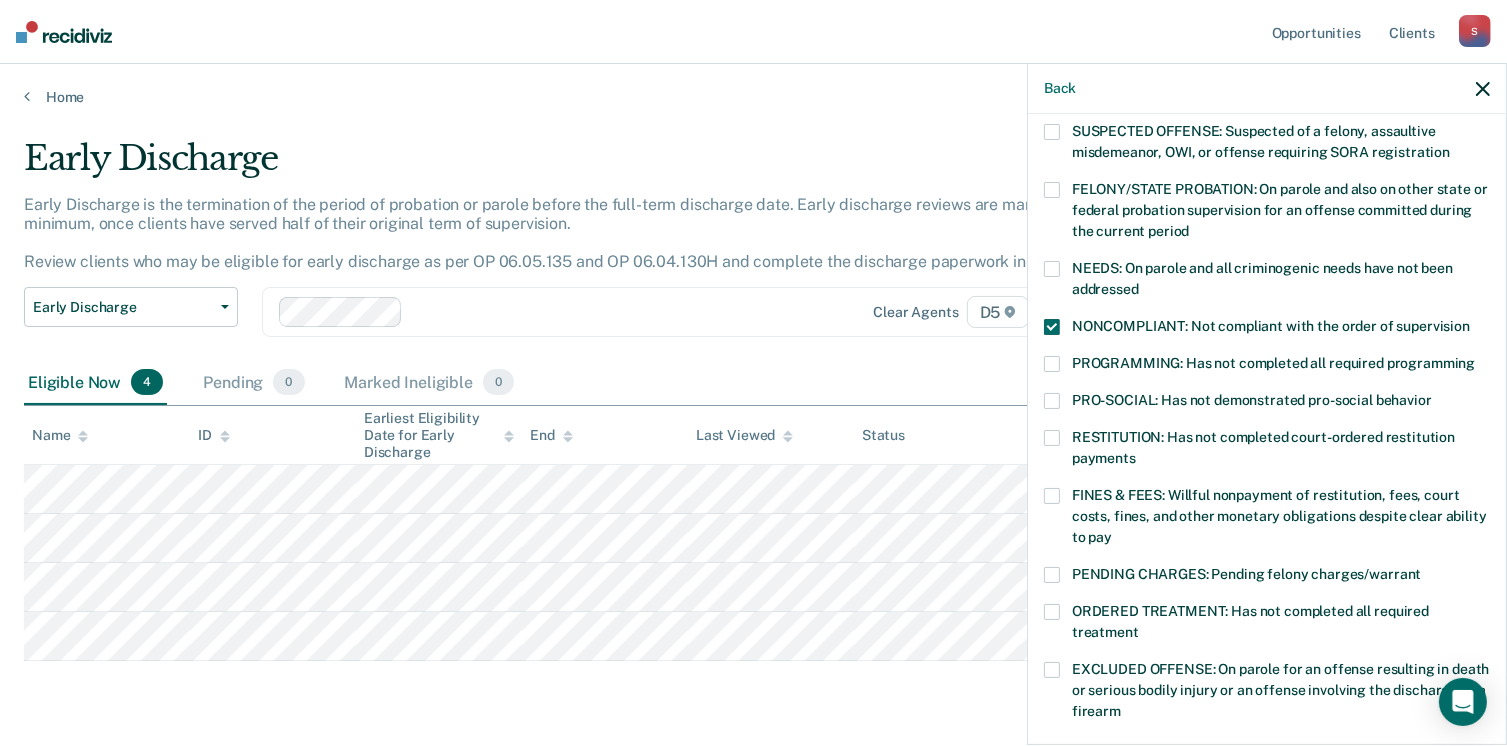 click at bounding box center [1052, 401] 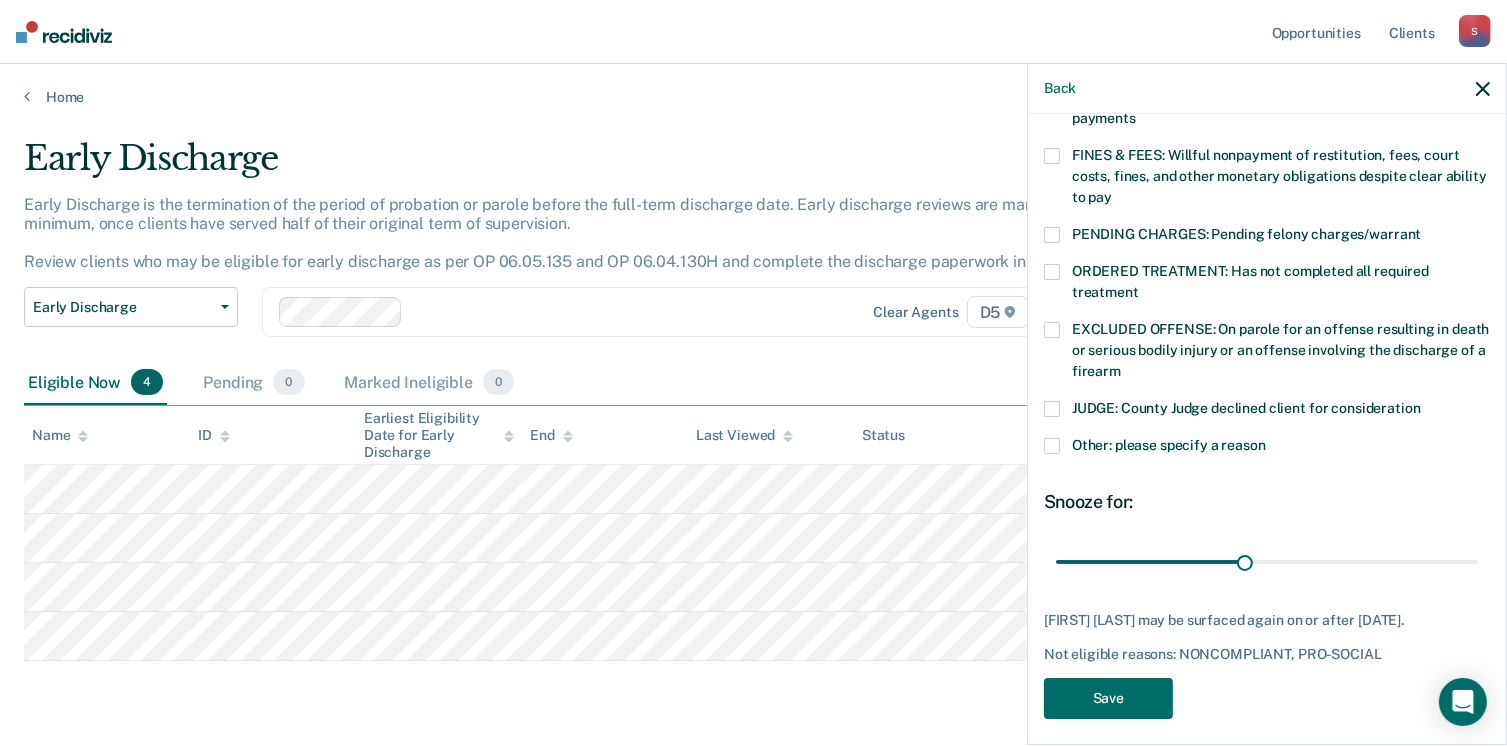 scroll, scrollTop: 551, scrollLeft: 0, axis: vertical 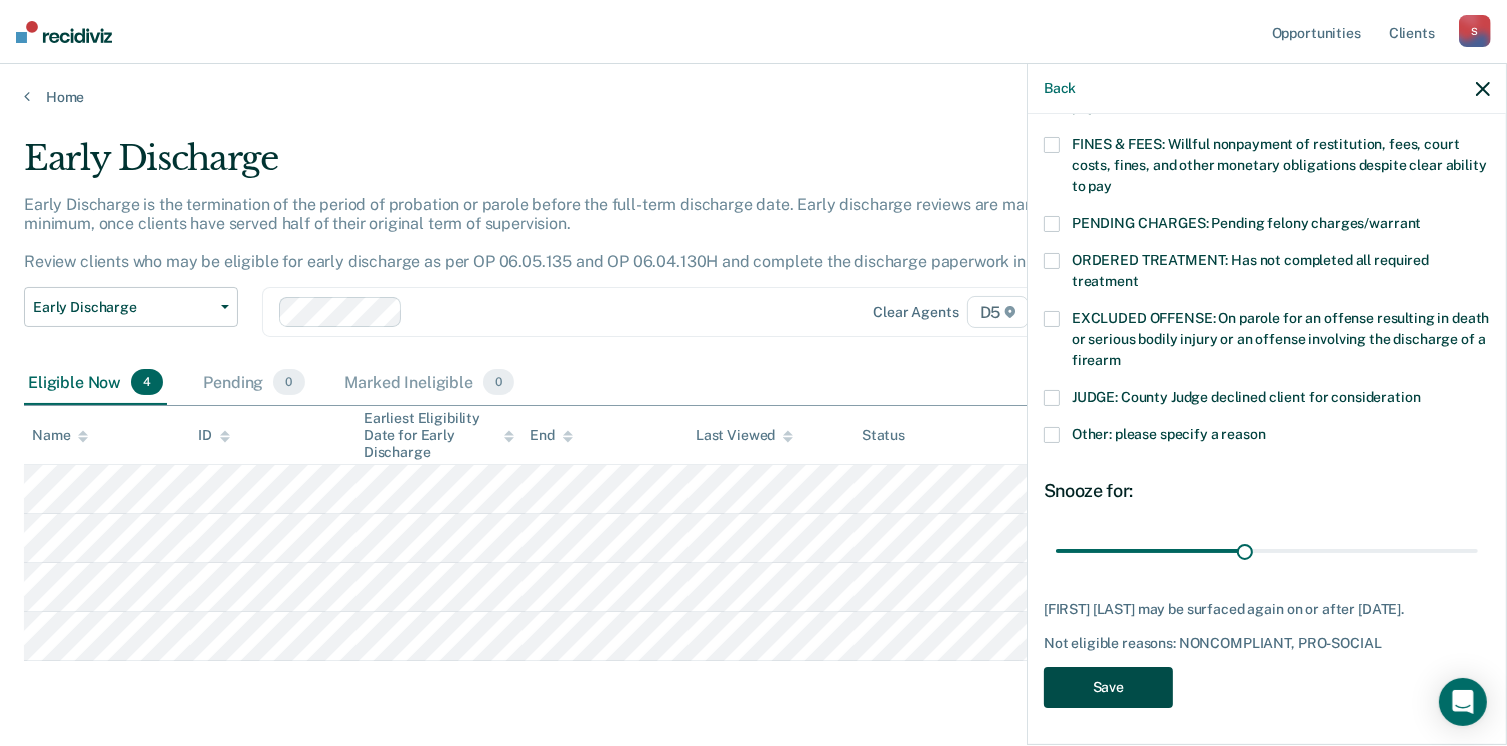 click on "Save" at bounding box center (1108, 687) 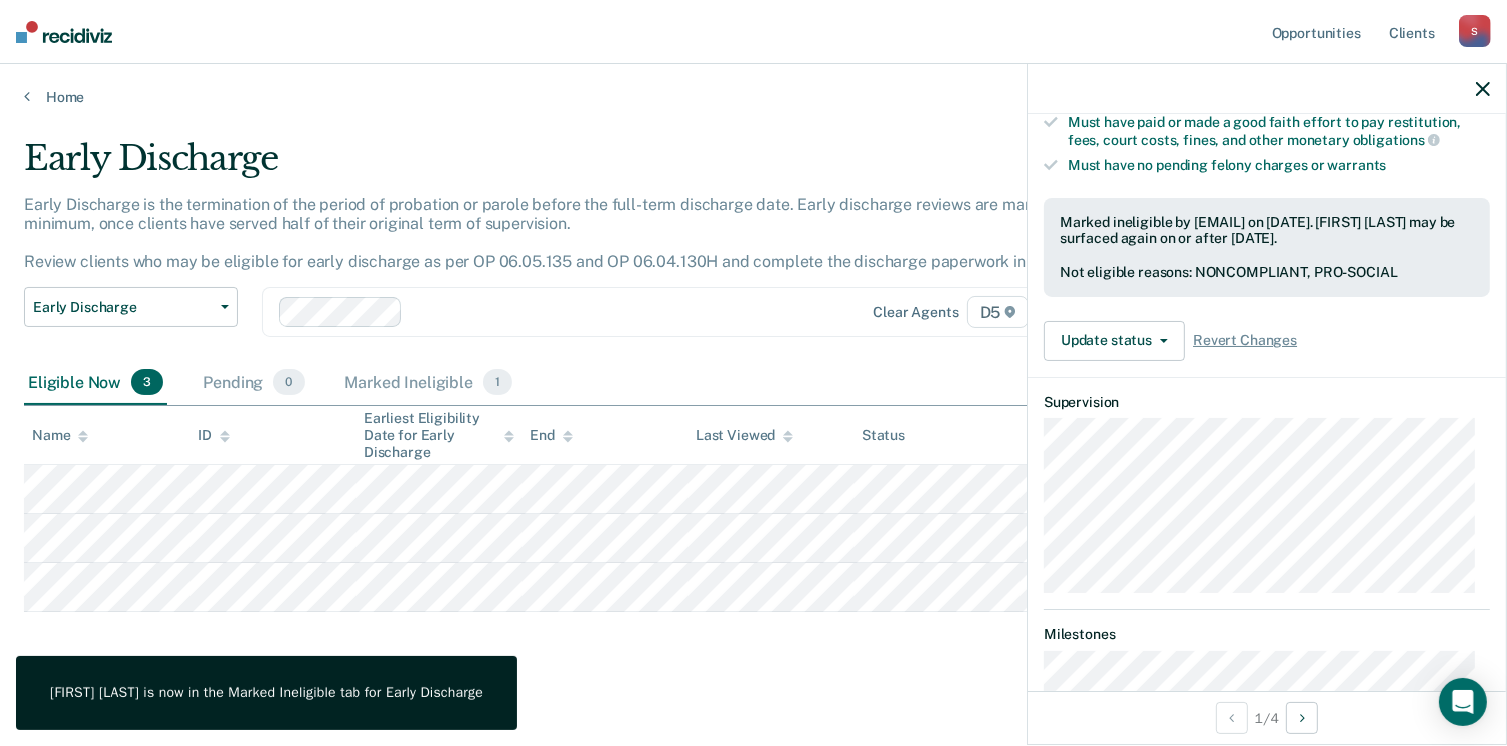 click at bounding box center (1483, 89) 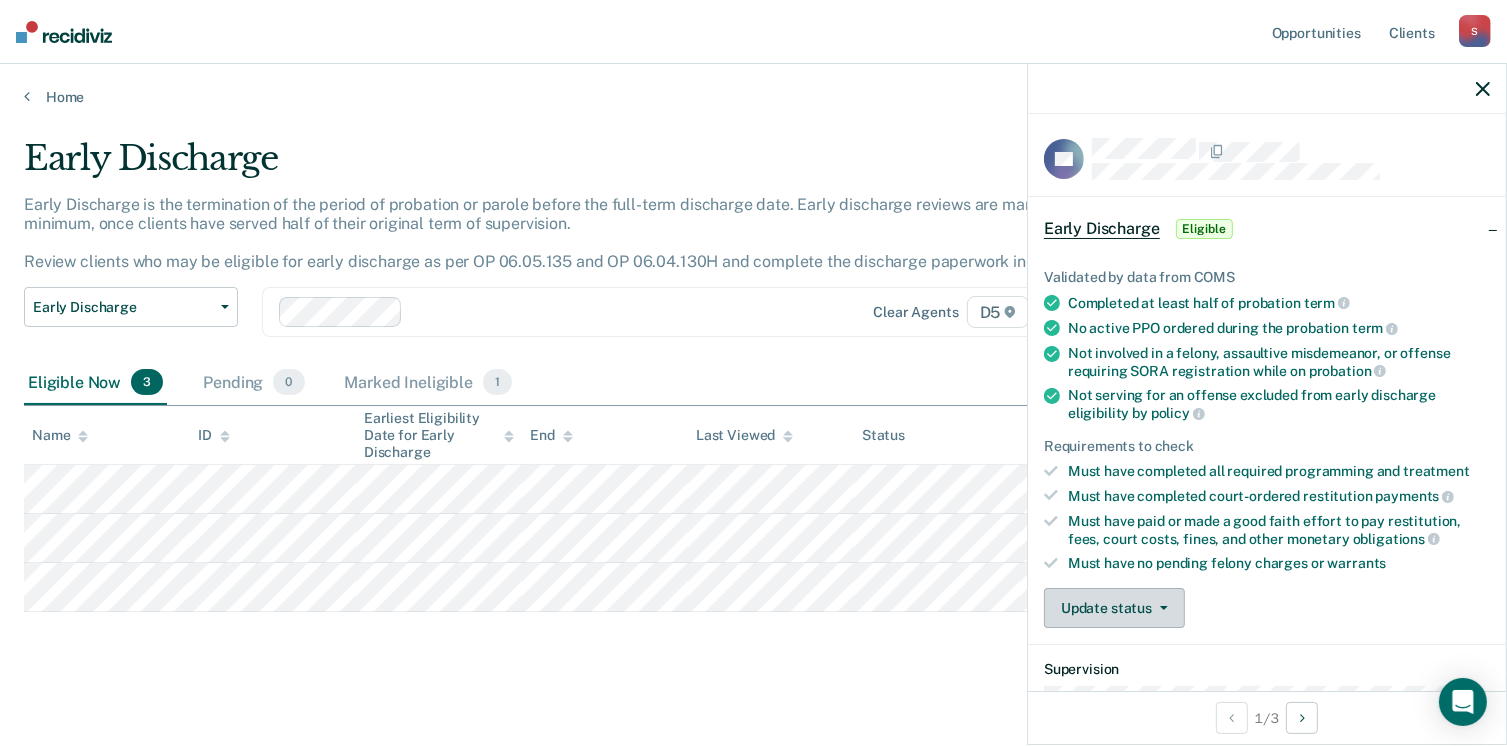 click on "Update status" at bounding box center (1114, 608) 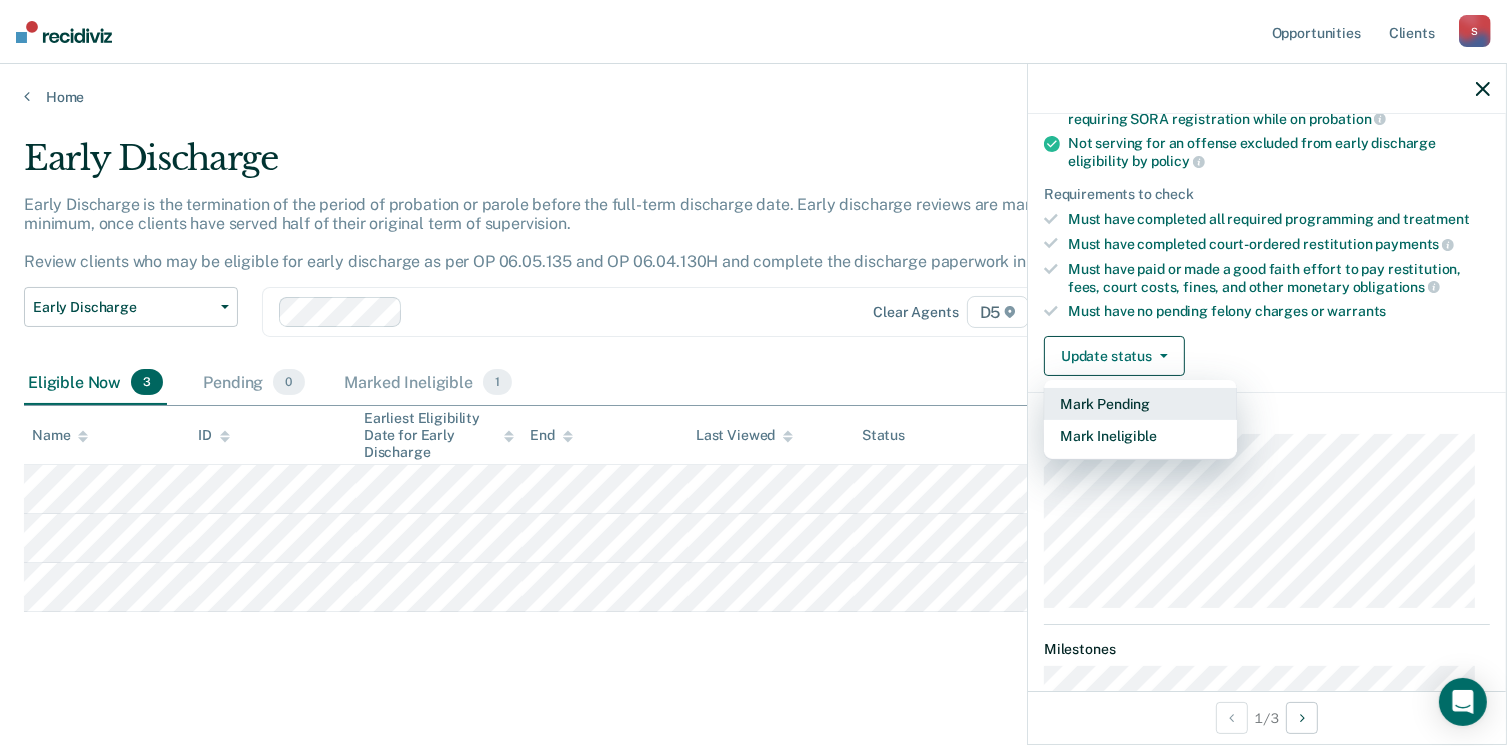 scroll, scrollTop: 400, scrollLeft: 0, axis: vertical 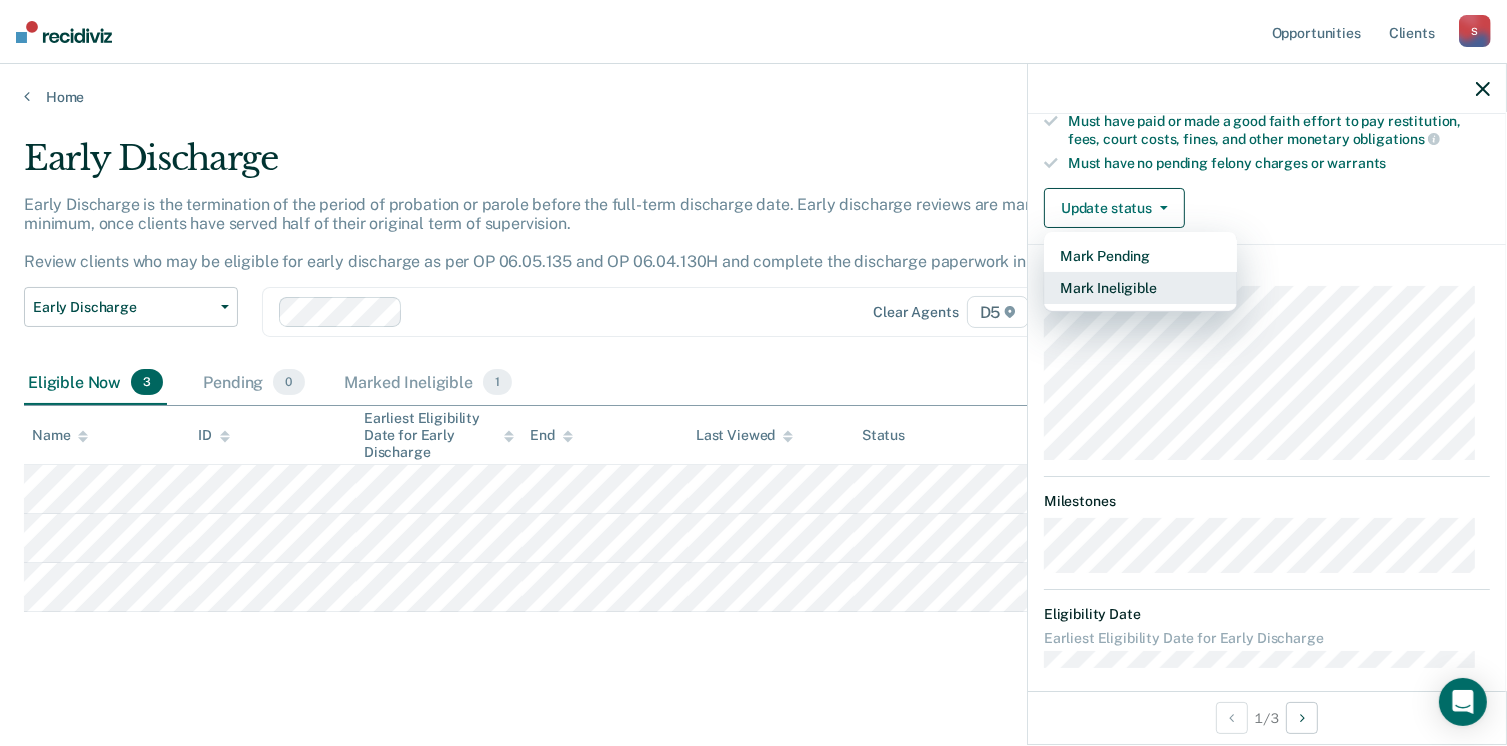 click on "Mark Ineligible" at bounding box center [1140, 288] 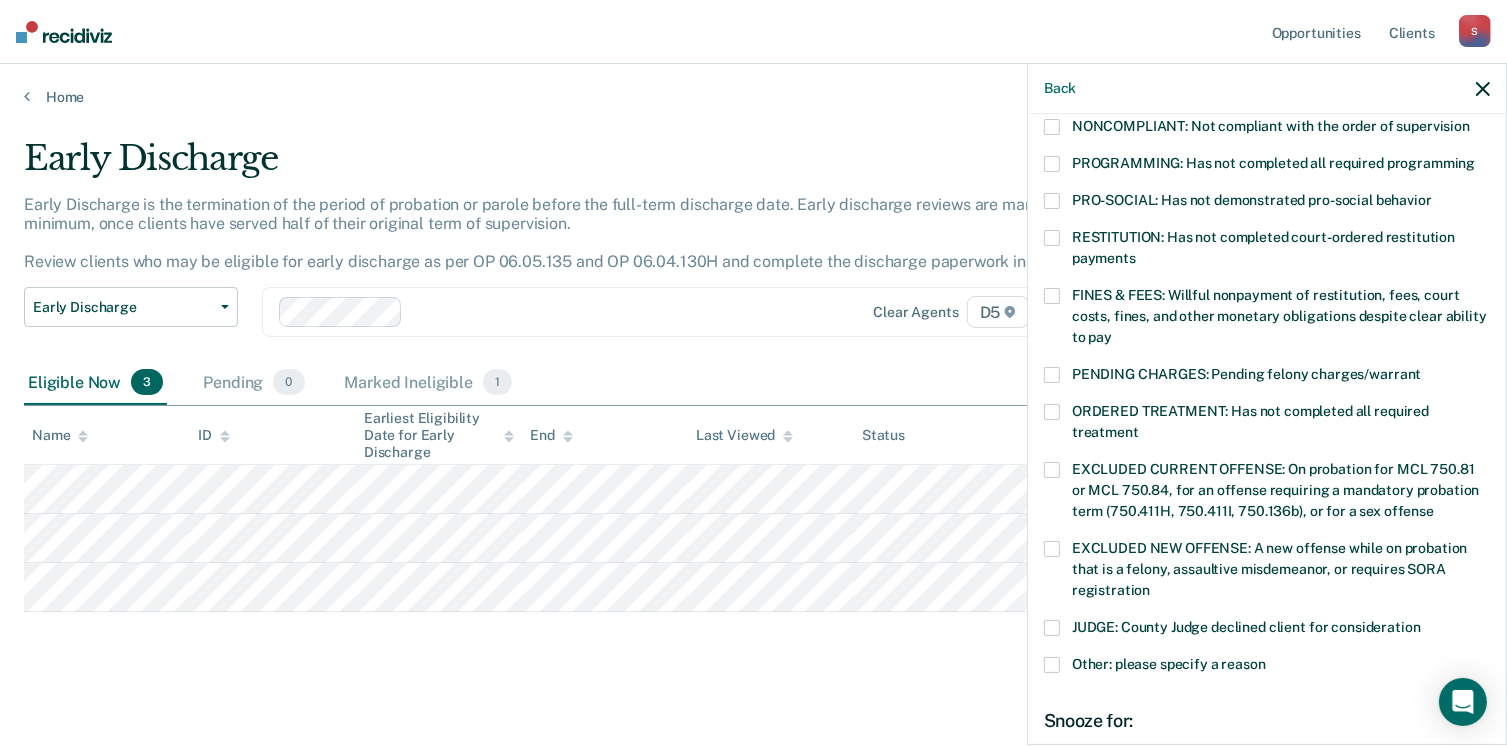 click at bounding box center (1052, 470) 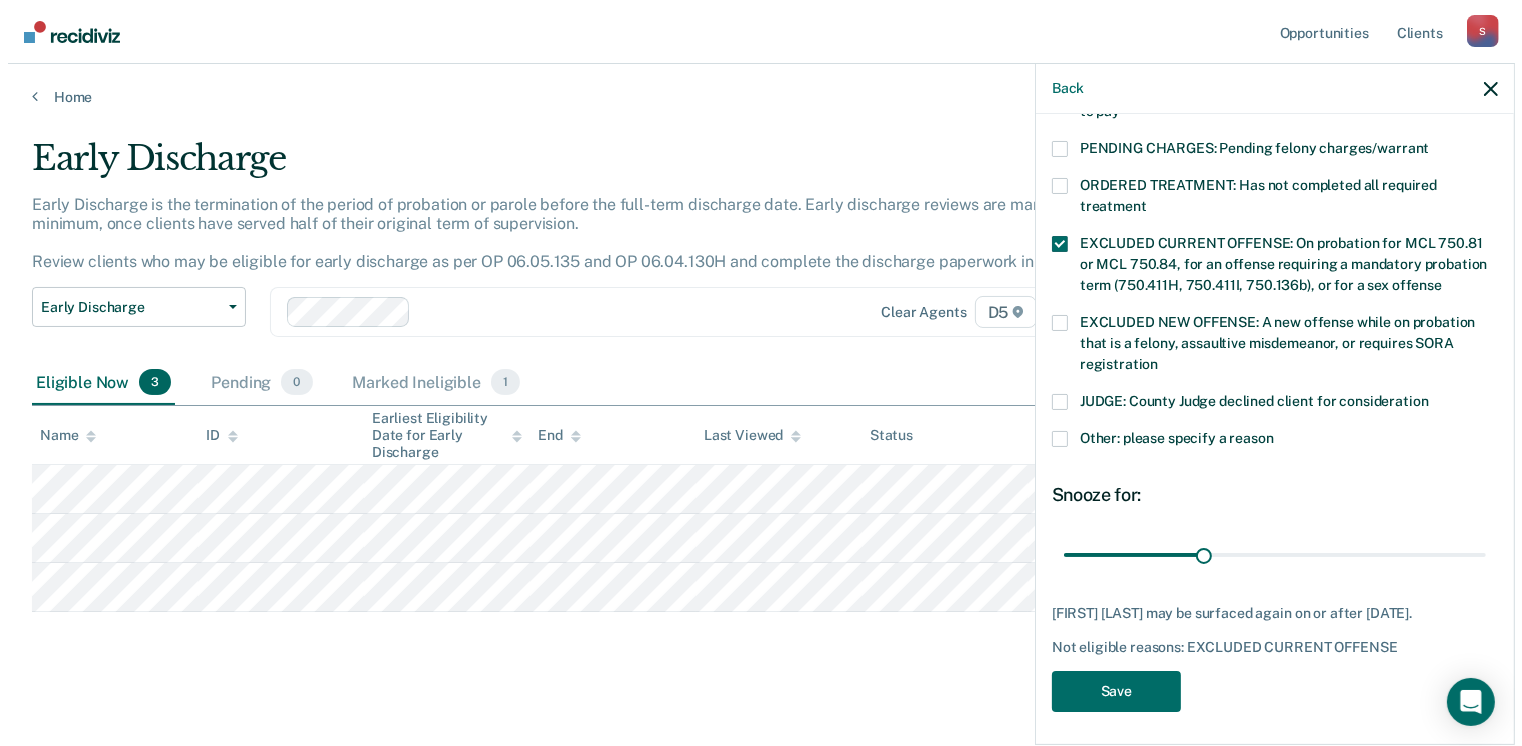 scroll, scrollTop: 630, scrollLeft: 0, axis: vertical 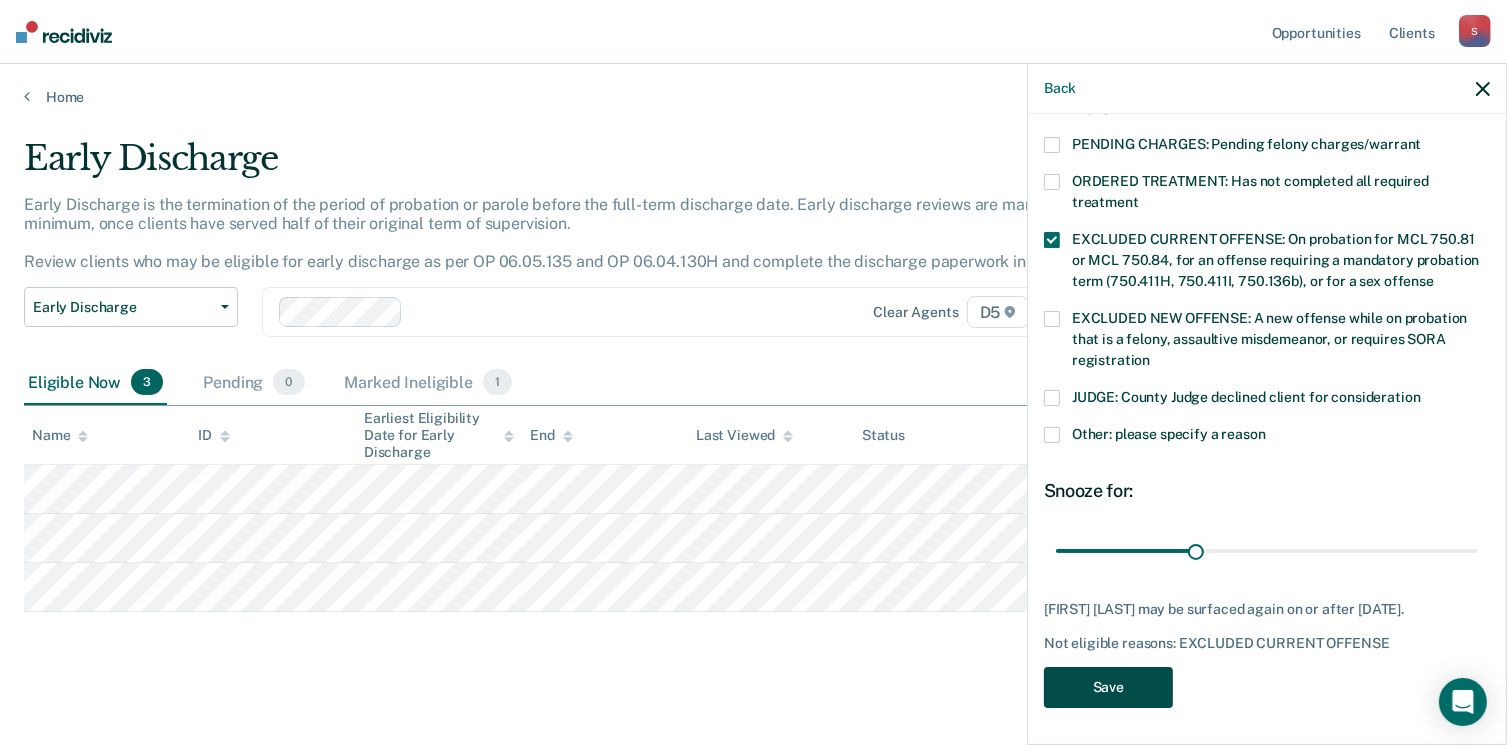 click on "Save" at bounding box center (1108, 687) 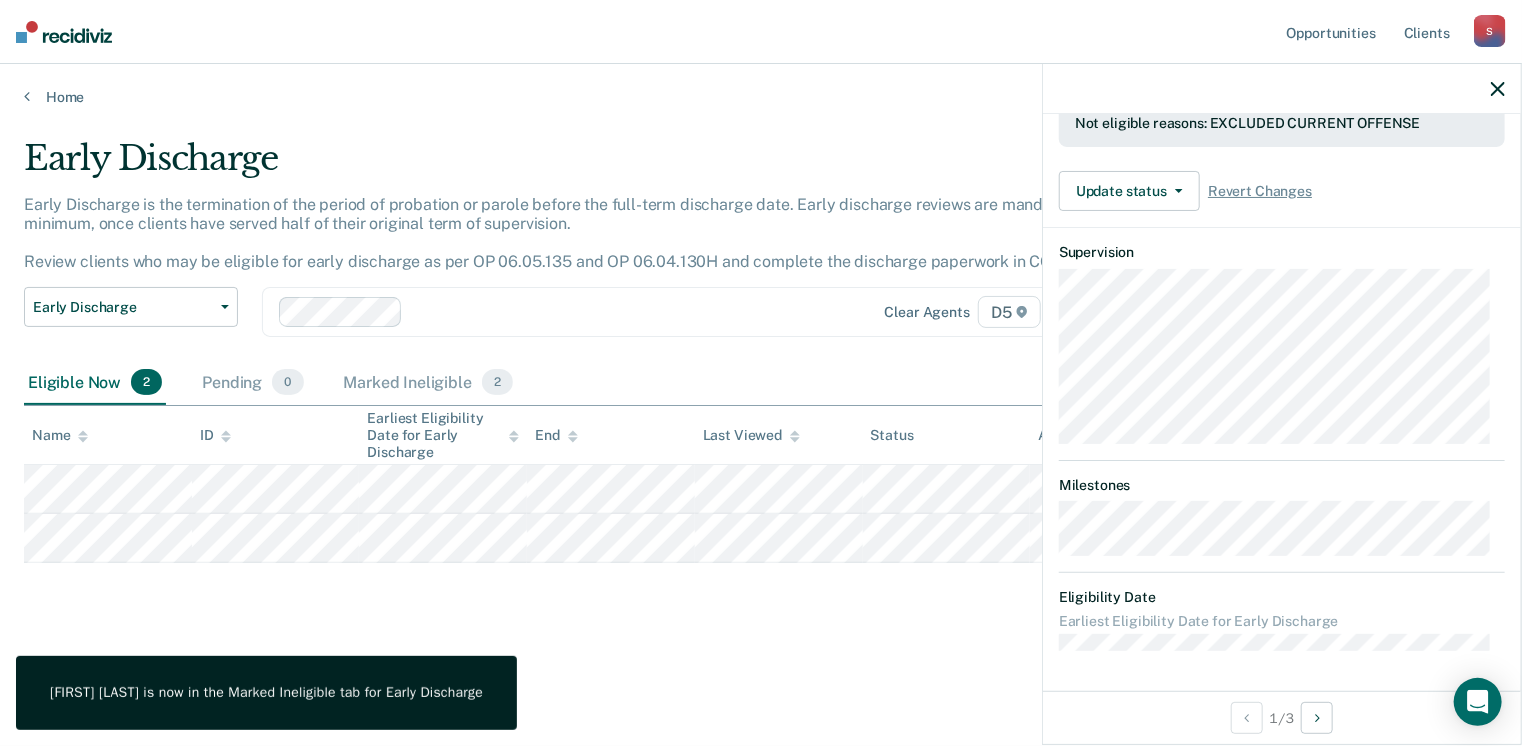 scroll, scrollTop: 520, scrollLeft: 0, axis: vertical 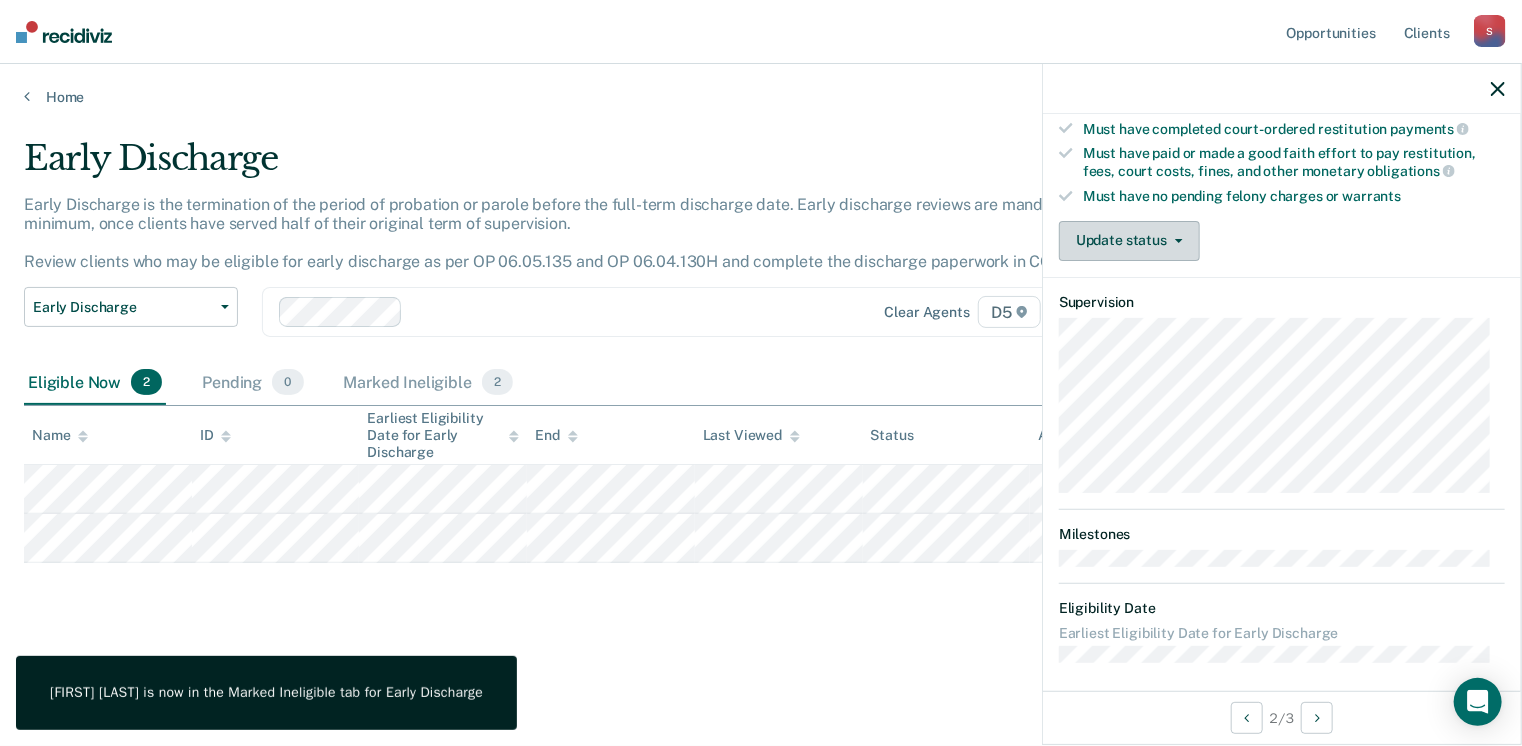 click on "Update status" at bounding box center [1129, 241] 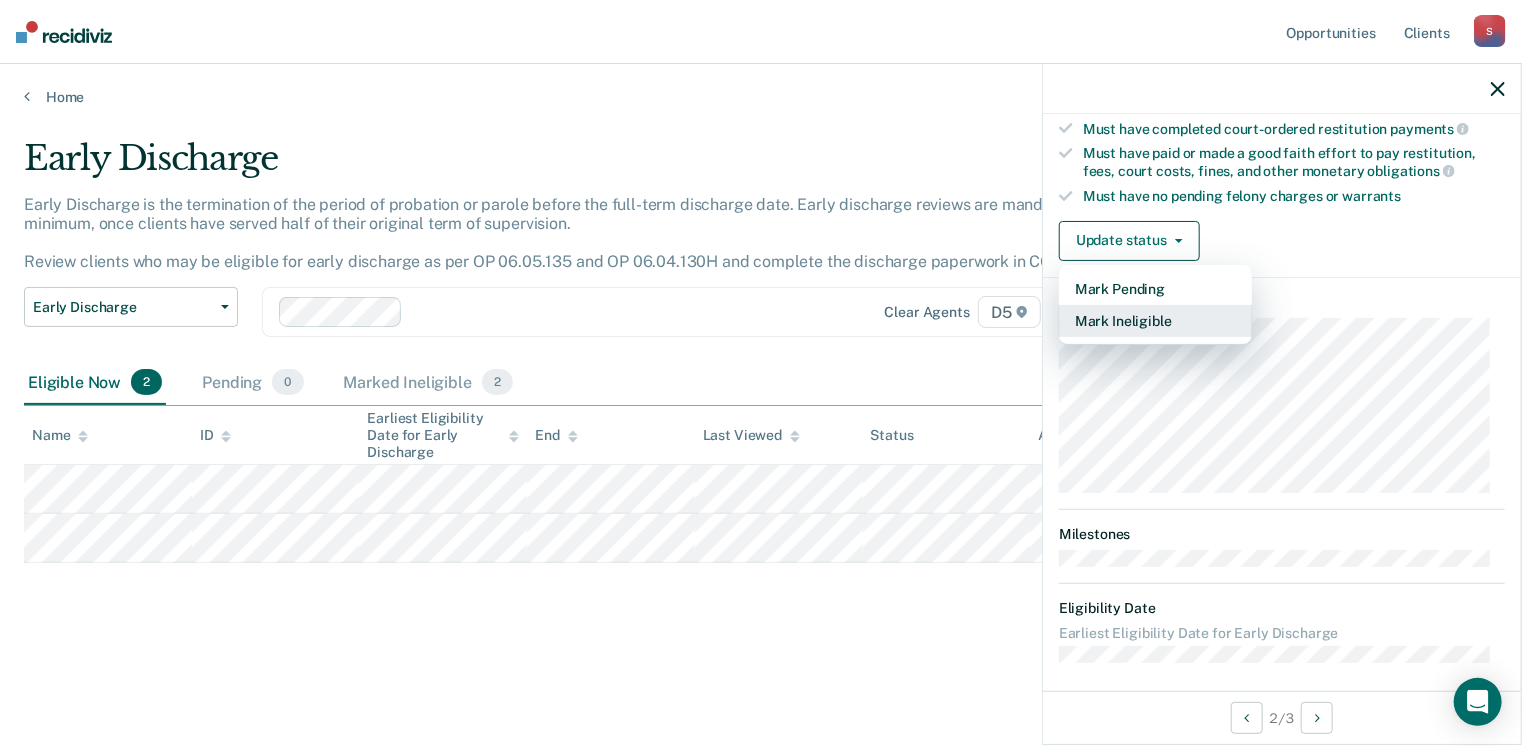 click on "Mark Ineligible" at bounding box center (1155, 321) 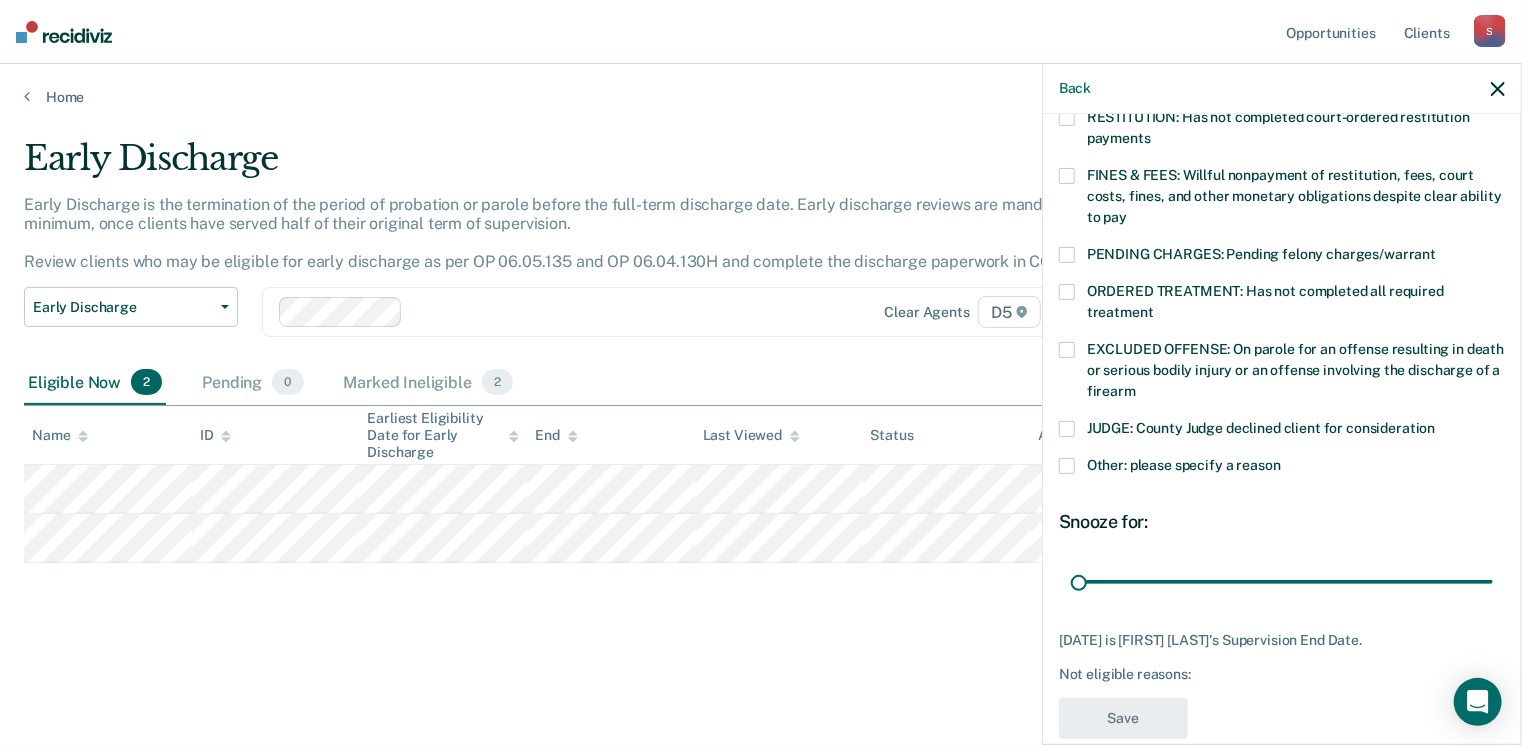 click at bounding box center (1067, 350) 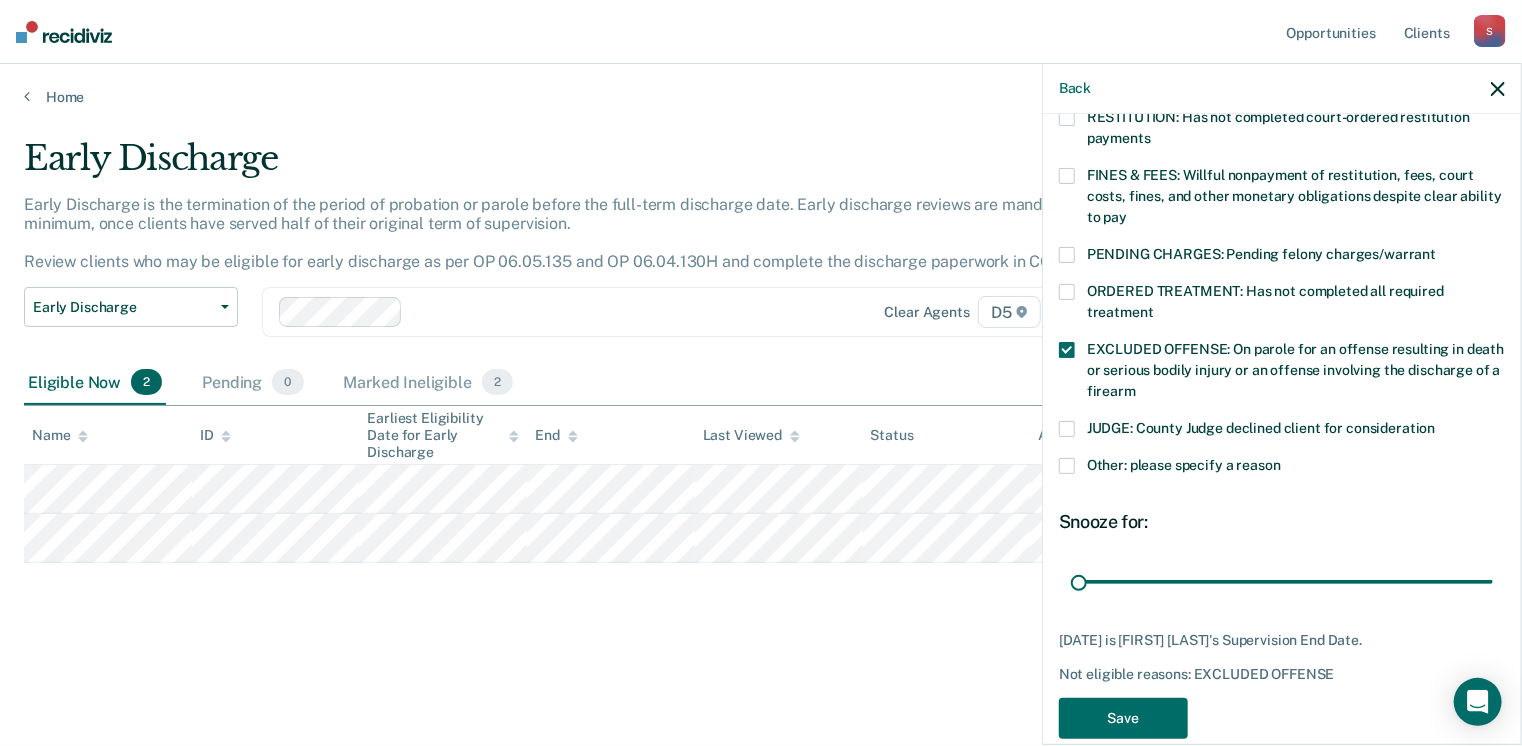 click at bounding box center (1067, 350) 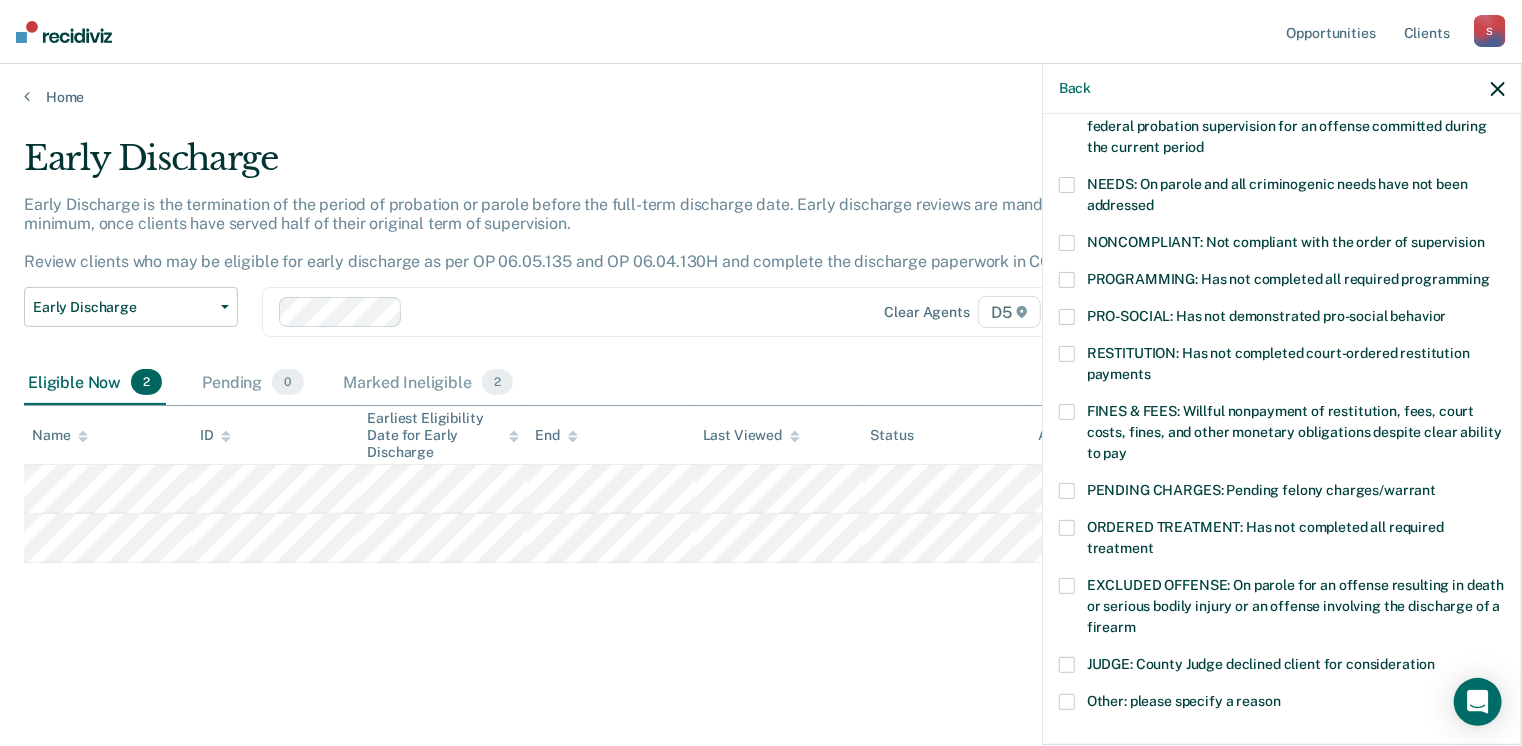 scroll, scrollTop: 400, scrollLeft: 0, axis: vertical 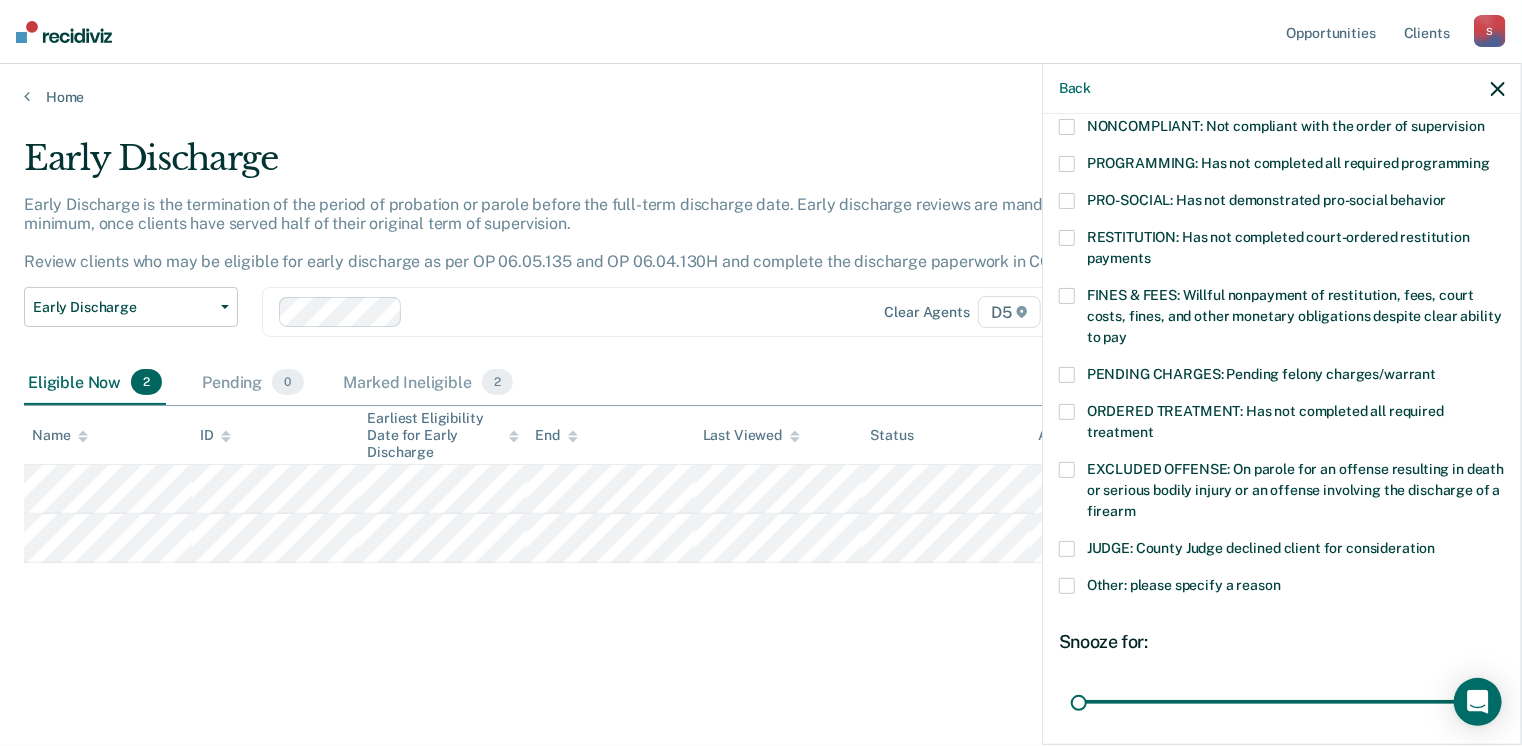 click at bounding box center [1067, 586] 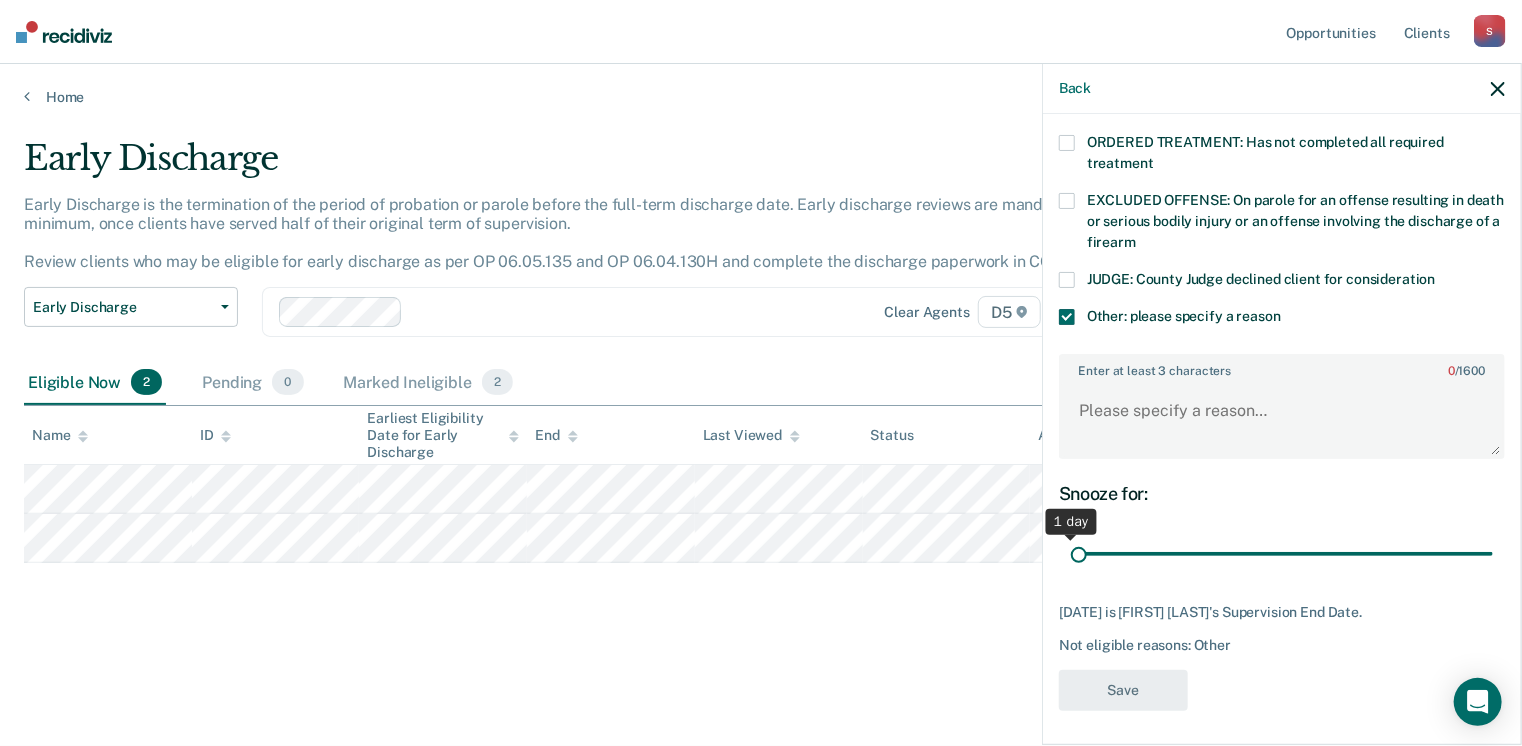 scroll, scrollTop: 670, scrollLeft: 0, axis: vertical 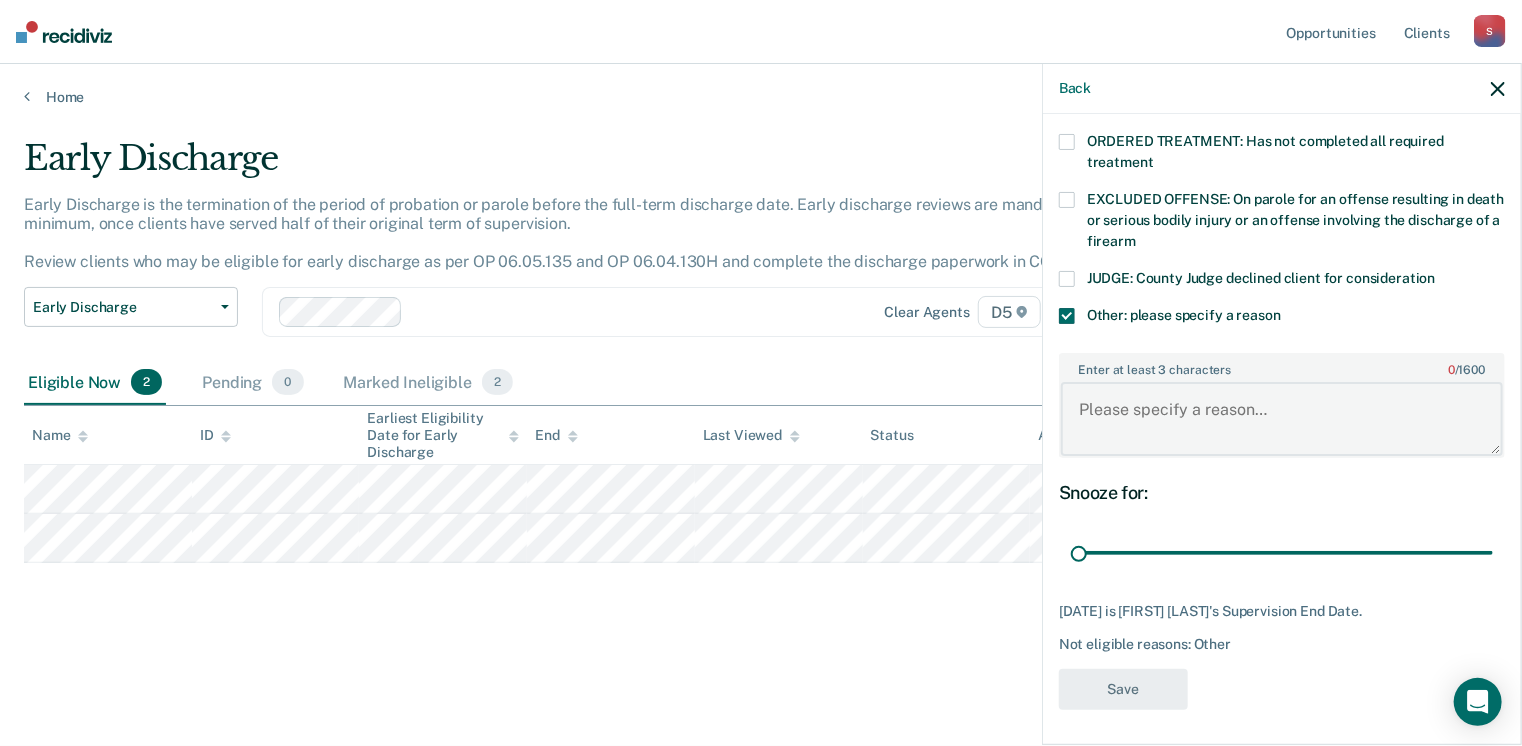 click on "Enter at least 3 characters 0  /  1600" at bounding box center [1282, 419] 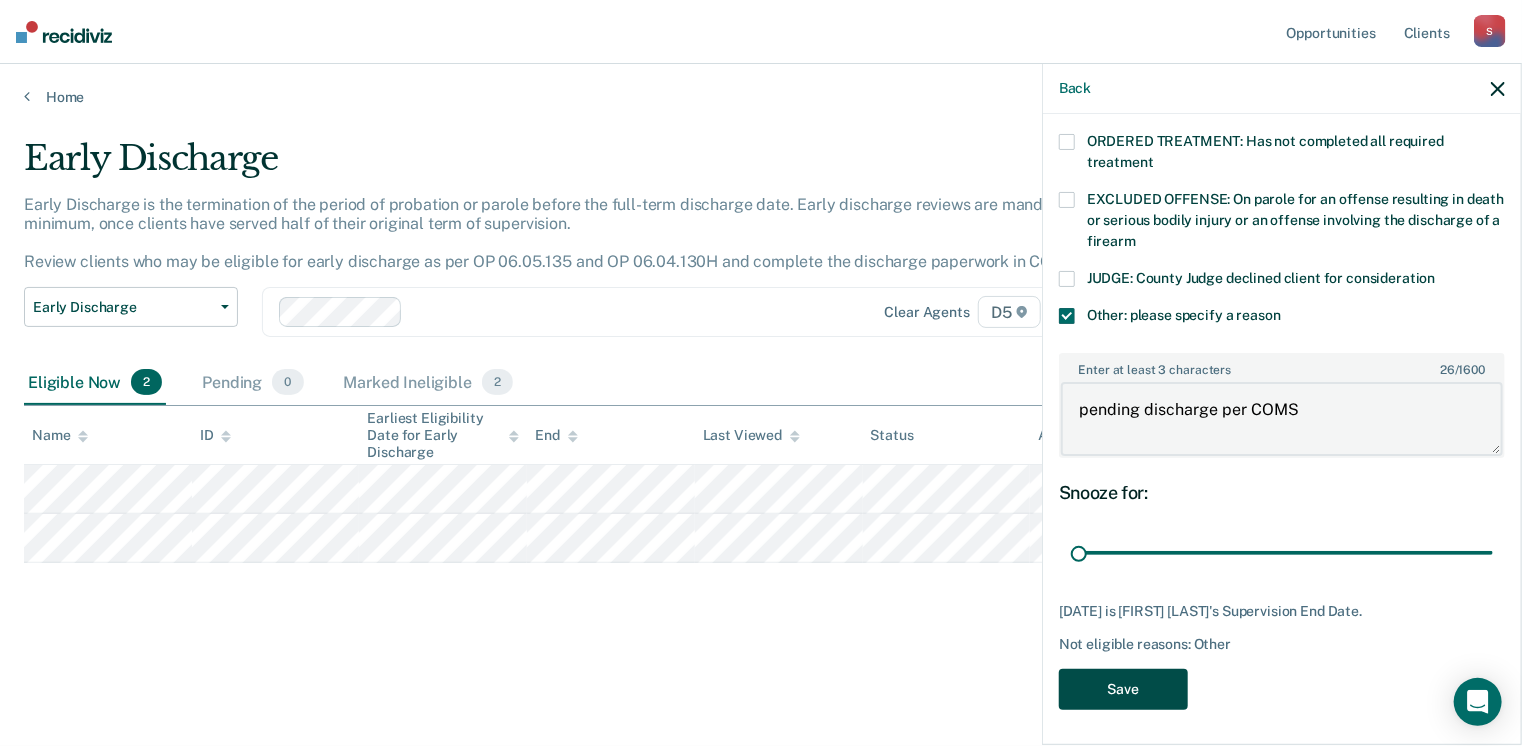 type on "pending discharge per COMS" 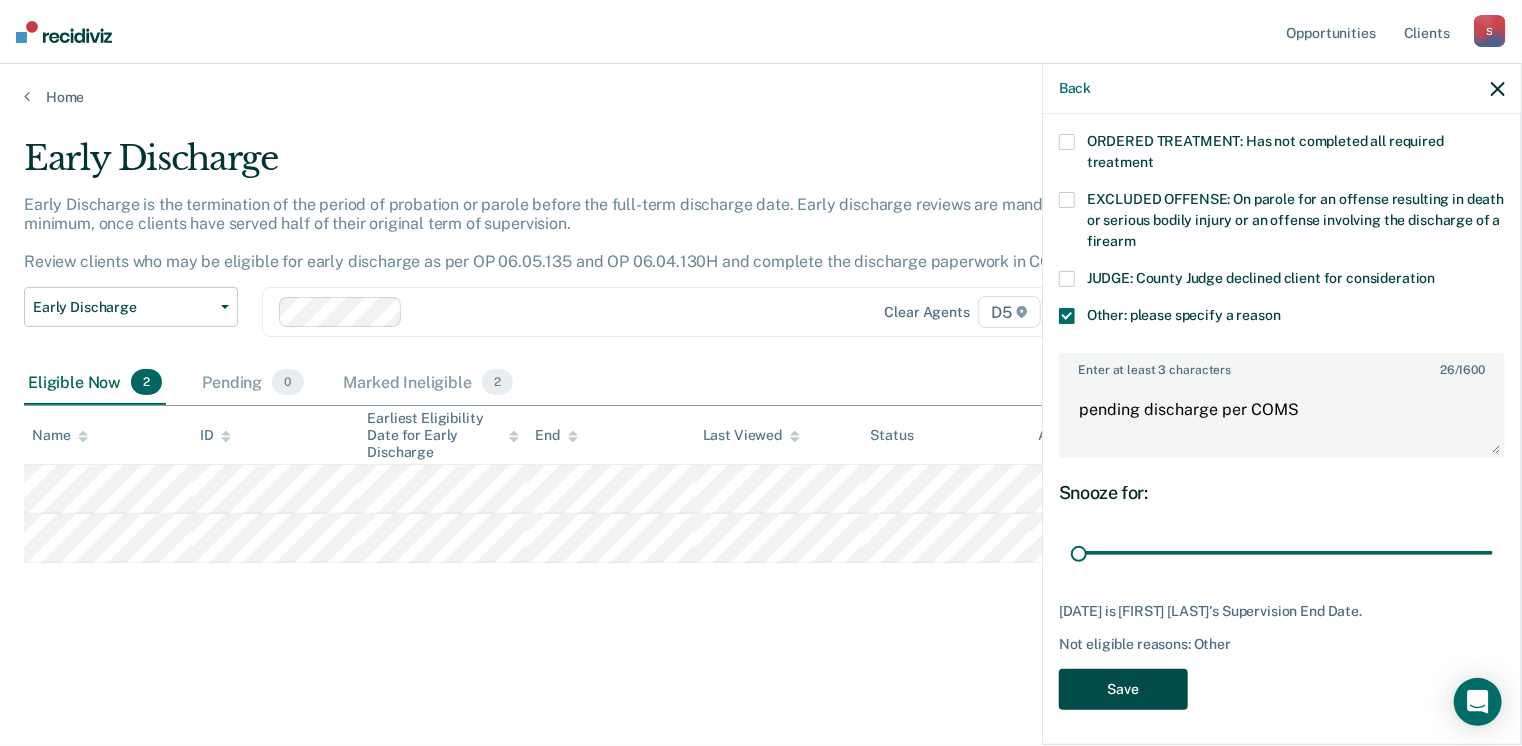 click on "Save" at bounding box center (1123, 689) 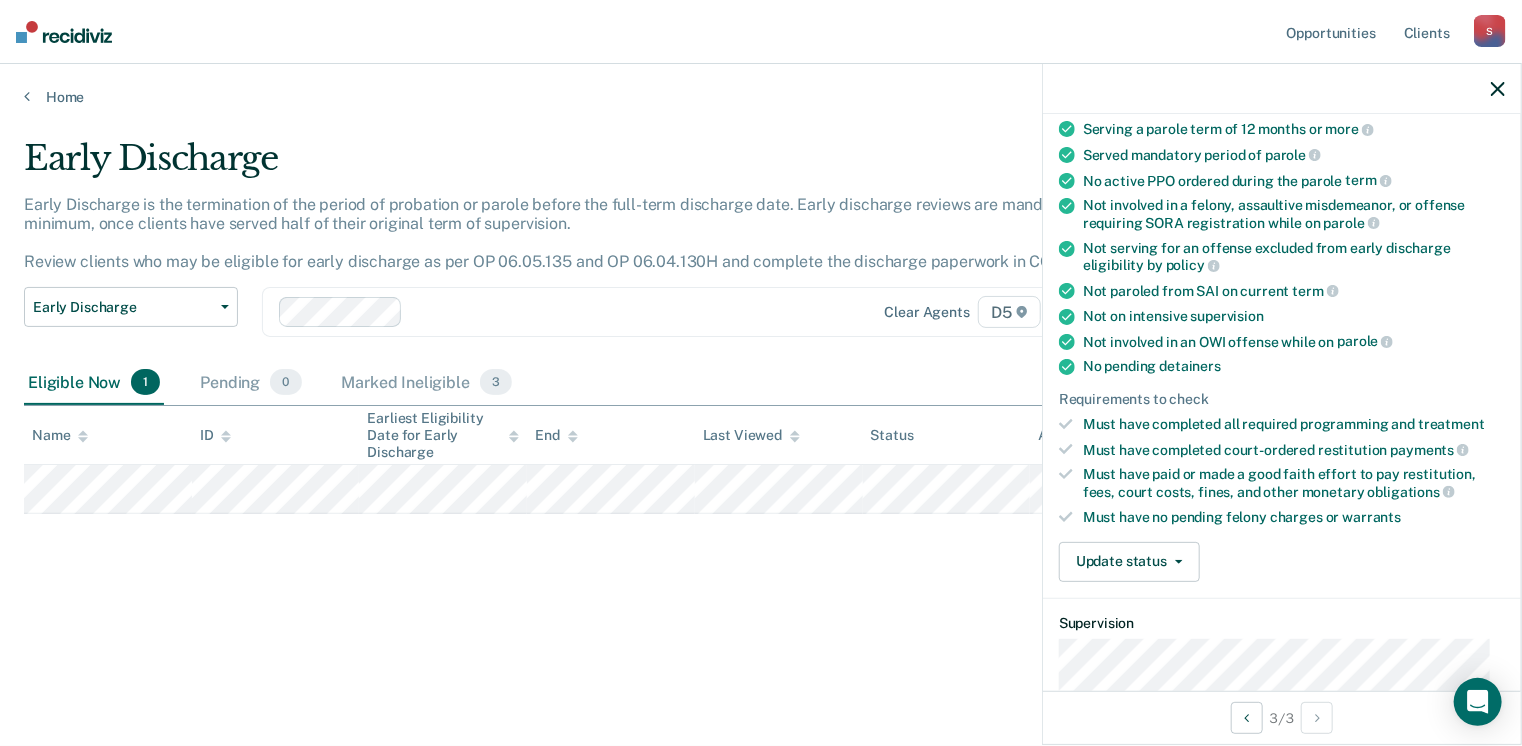 scroll, scrollTop: 200, scrollLeft: 0, axis: vertical 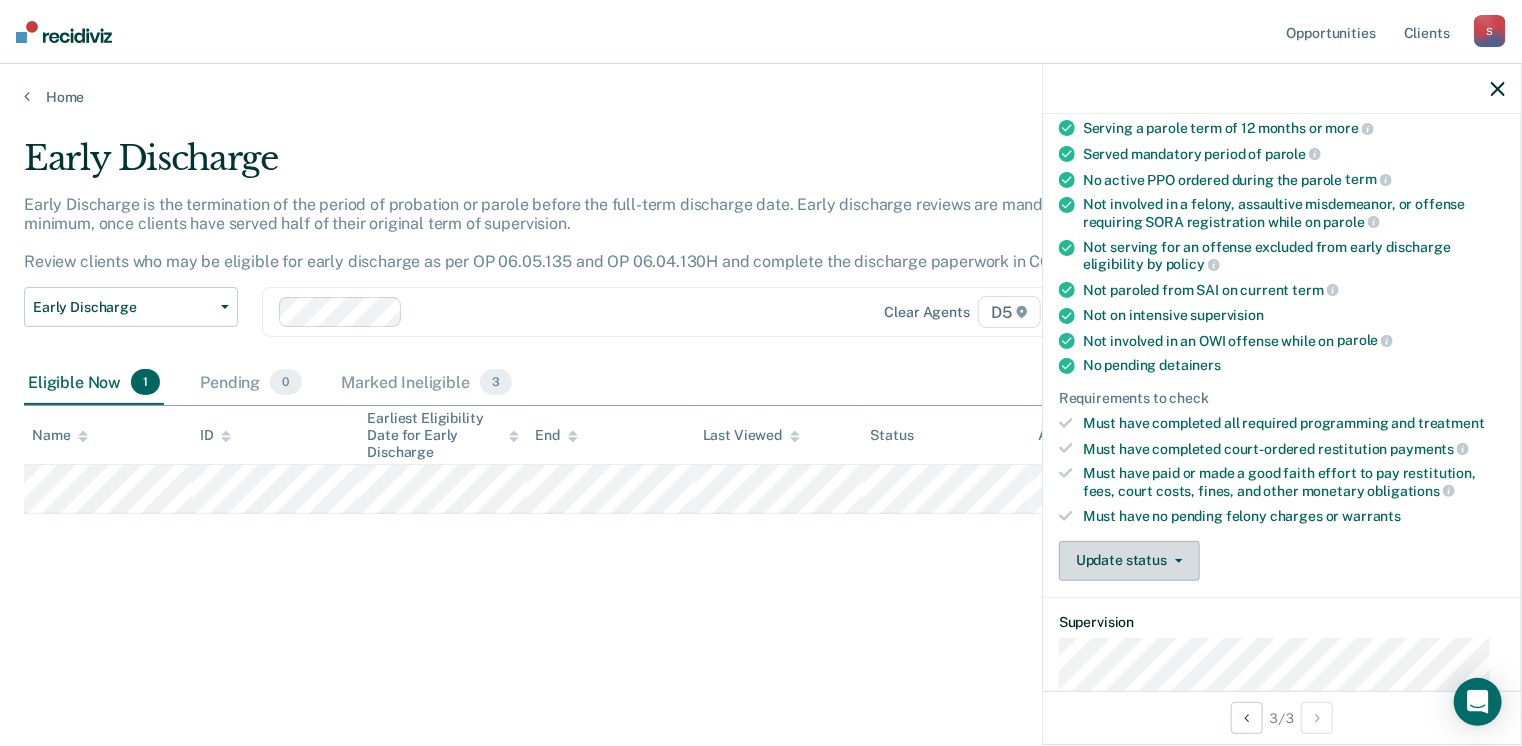 click on "Update status" at bounding box center [1129, 561] 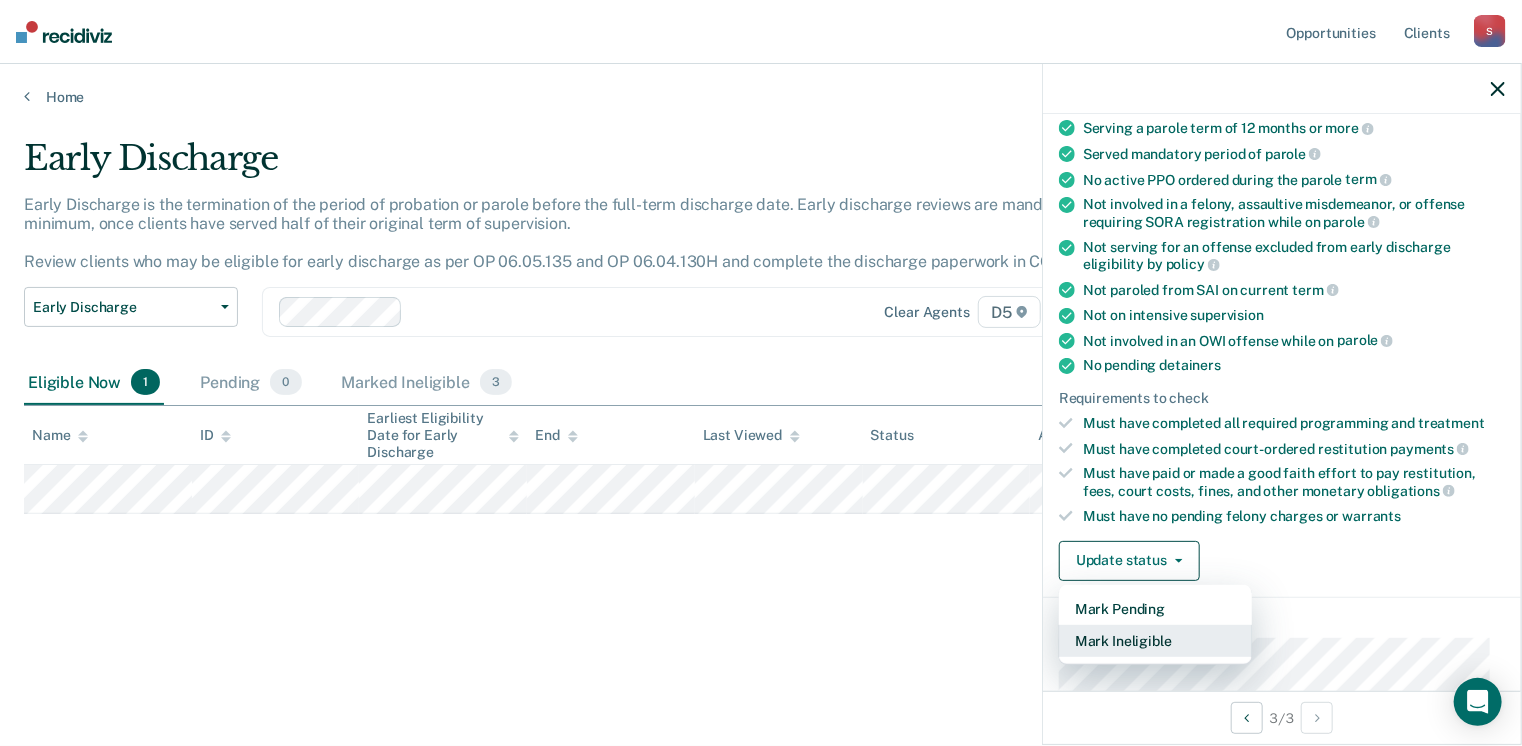 click on "Mark Ineligible" at bounding box center (1155, 641) 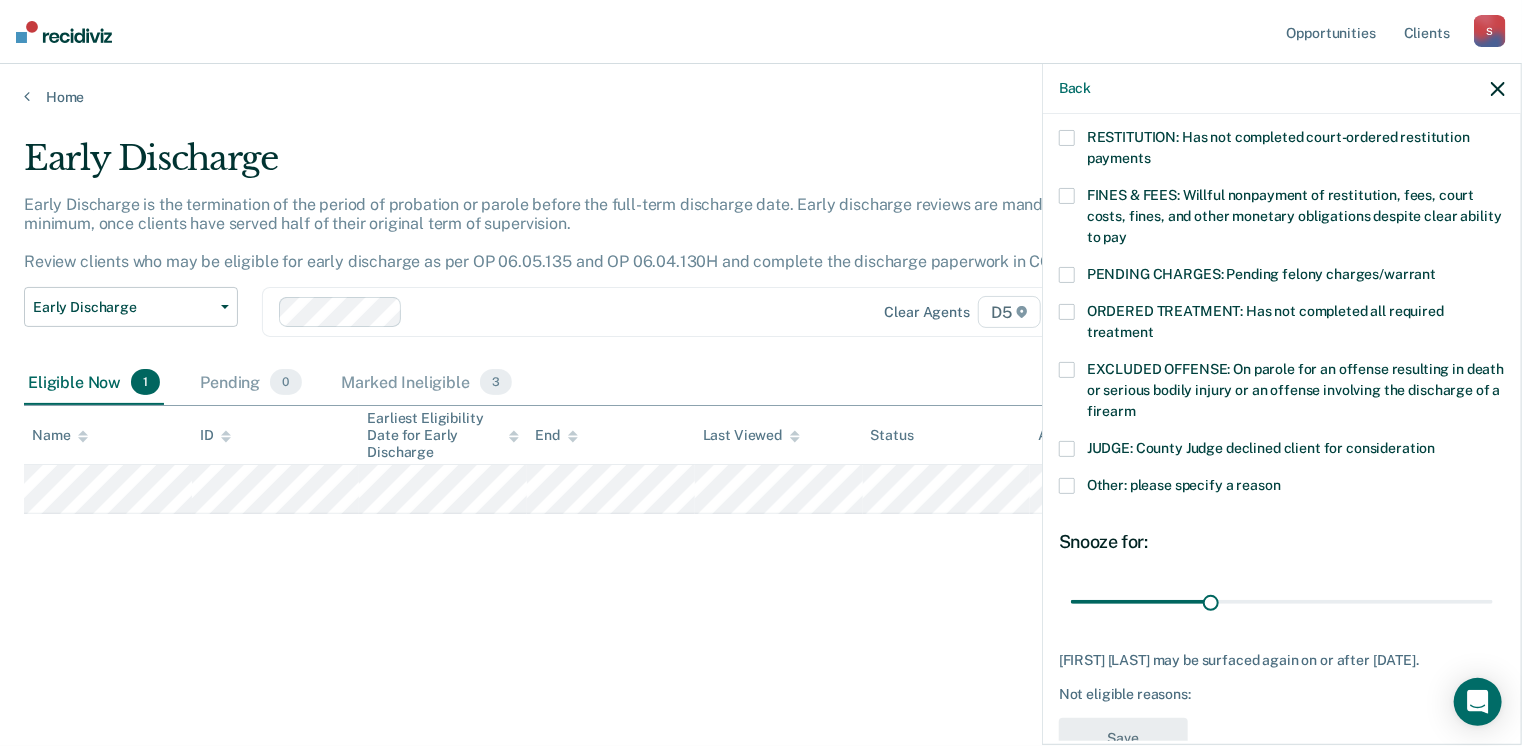 scroll, scrollTop: 551, scrollLeft: 0, axis: vertical 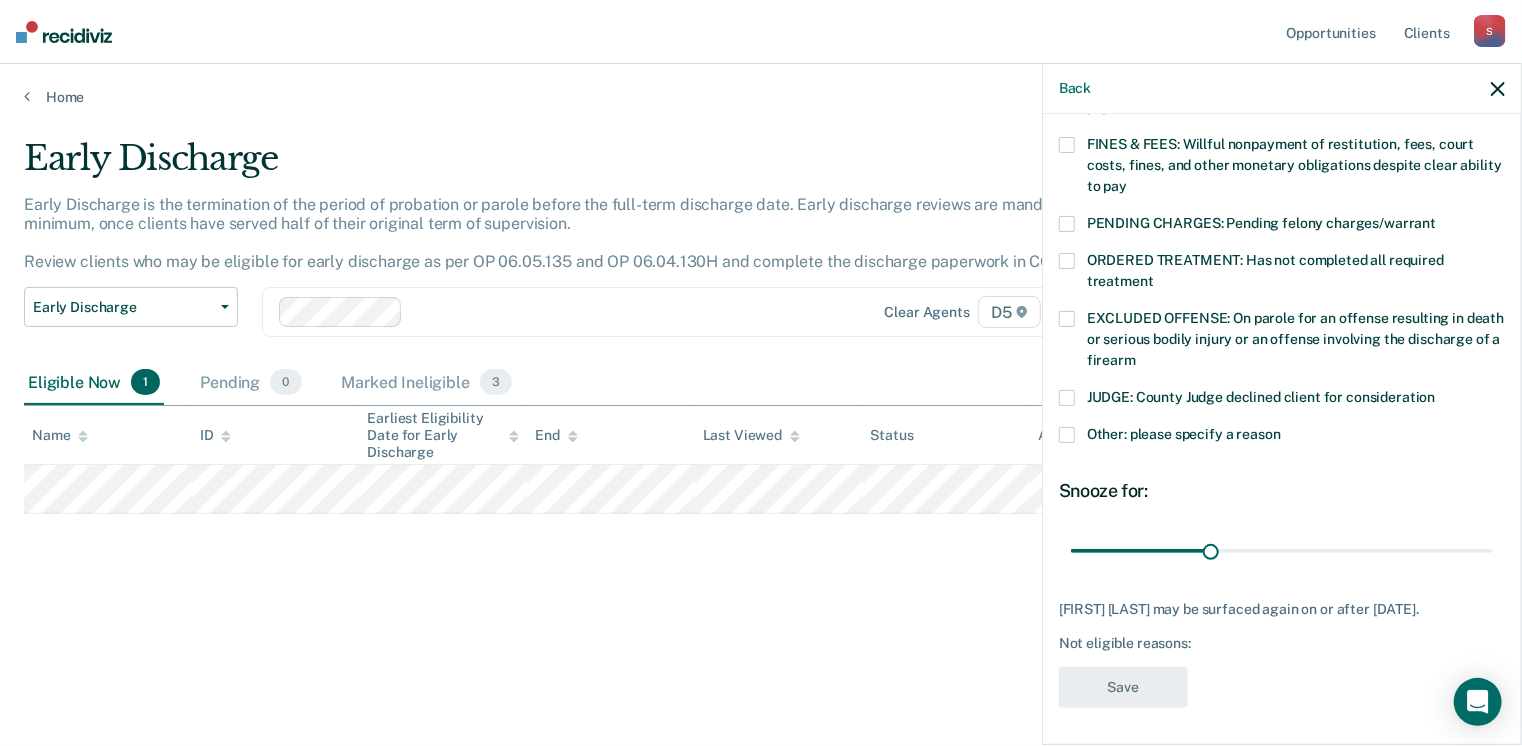 click at bounding box center (1067, 435) 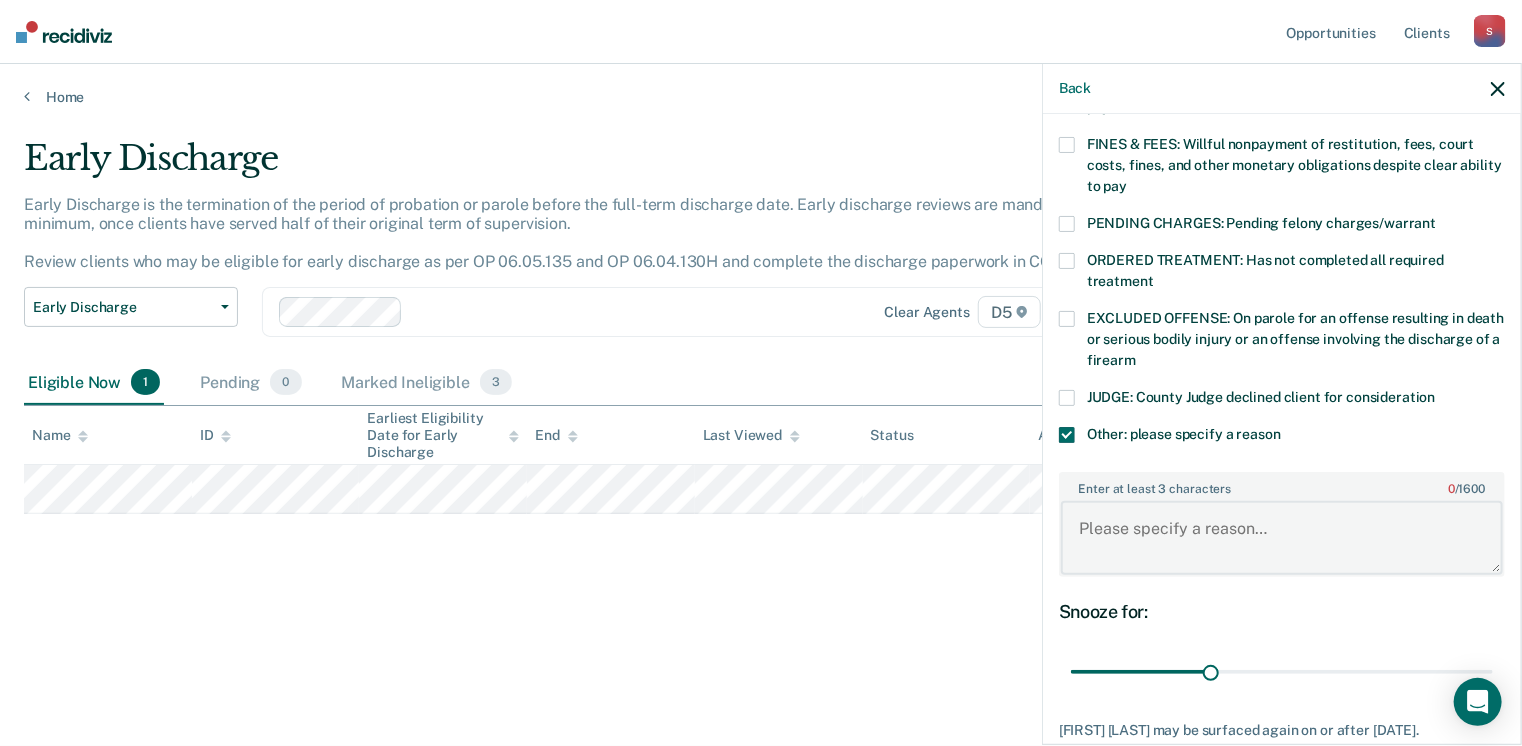 click on "Enter at least 3 characters 0  /  1600" at bounding box center [1282, 538] 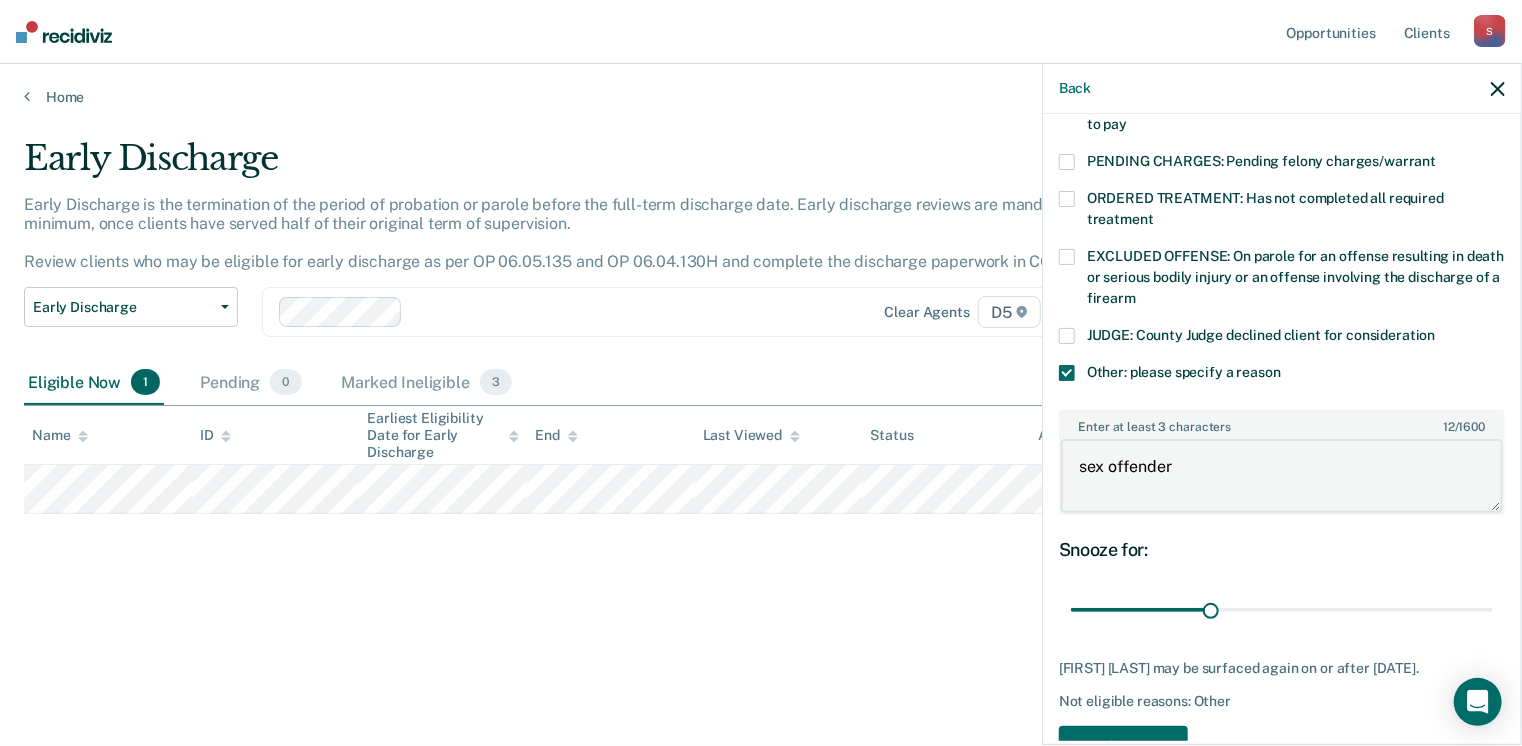 scroll, scrollTop: 670, scrollLeft: 0, axis: vertical 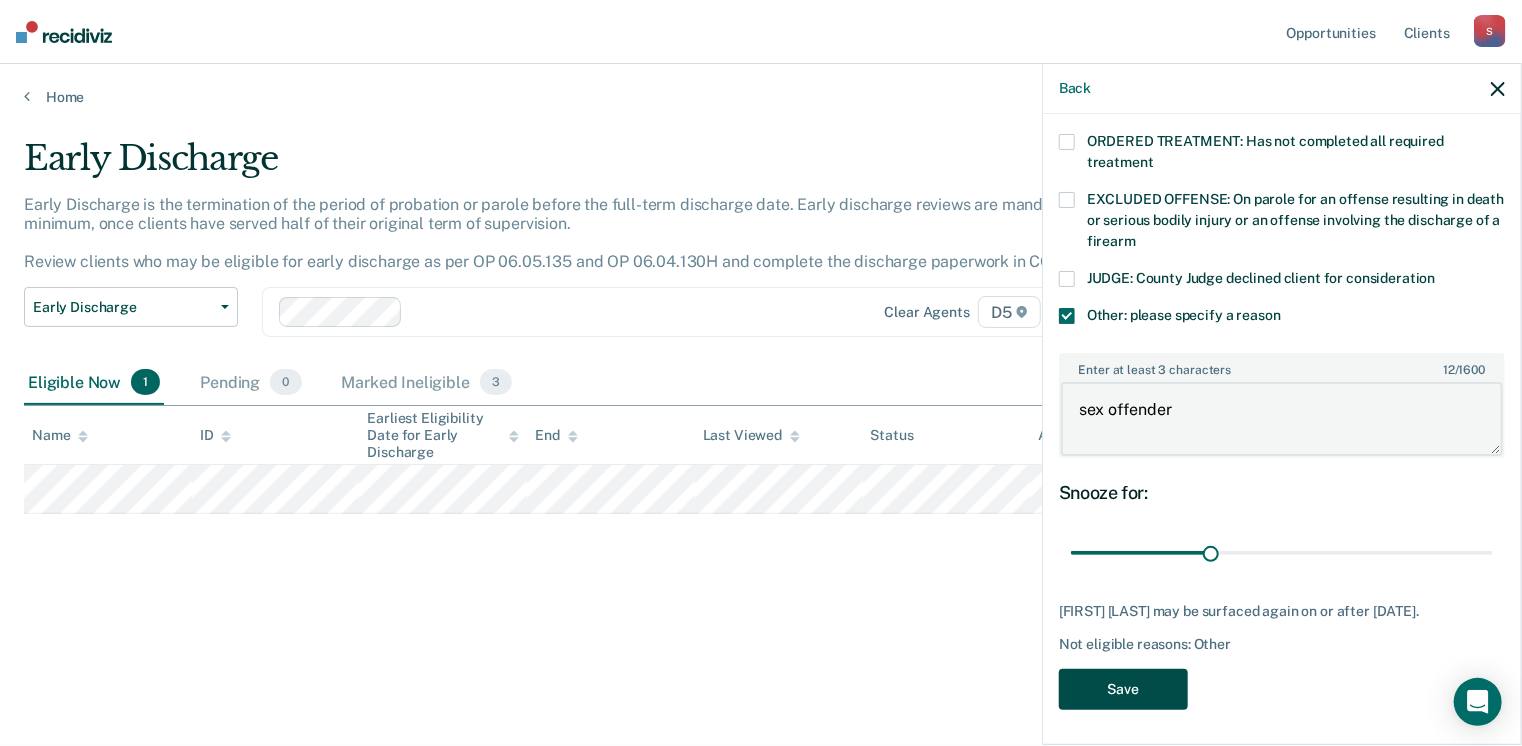 type on "sex offender" 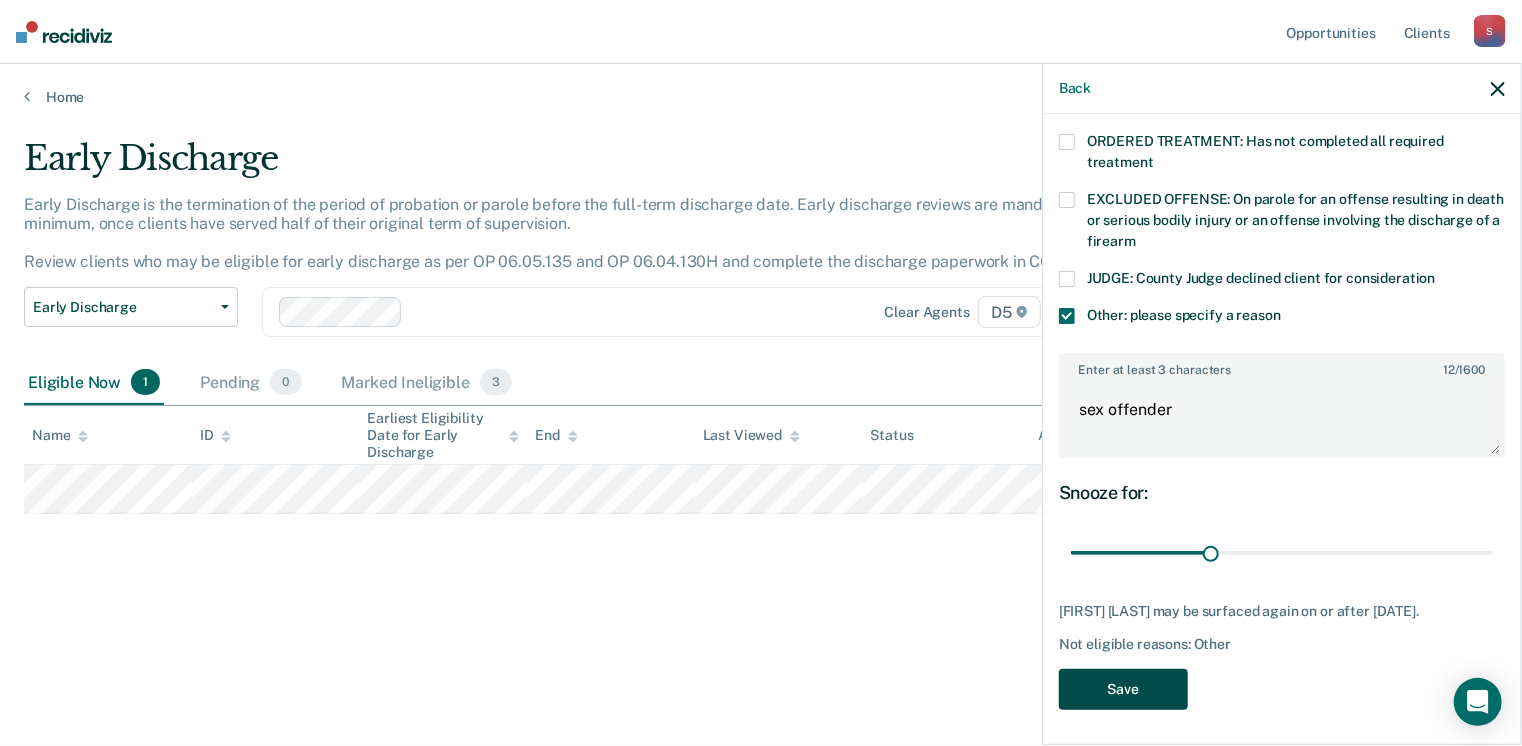 click on "Save" at bounding box center (1123, 689) 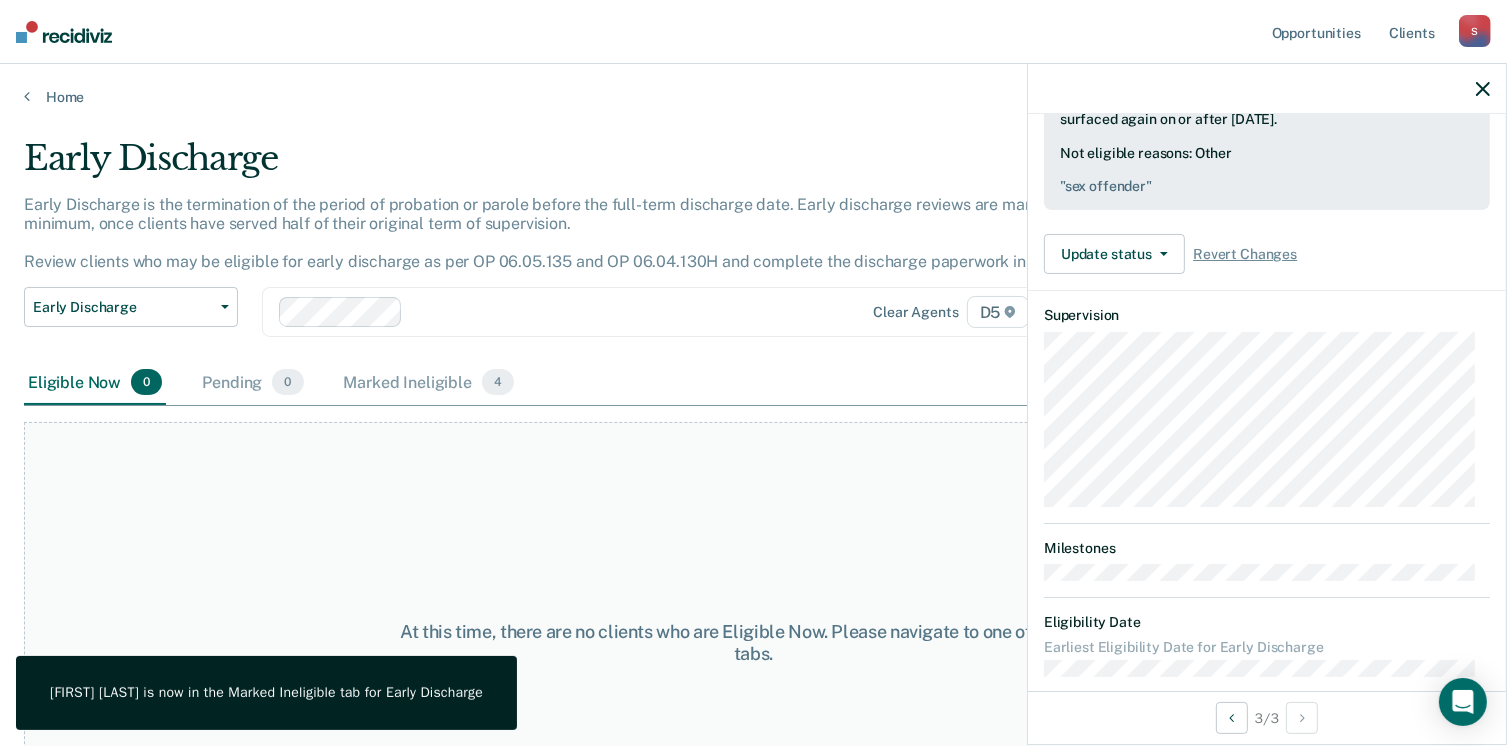 click at bounding box center (1483, 89) 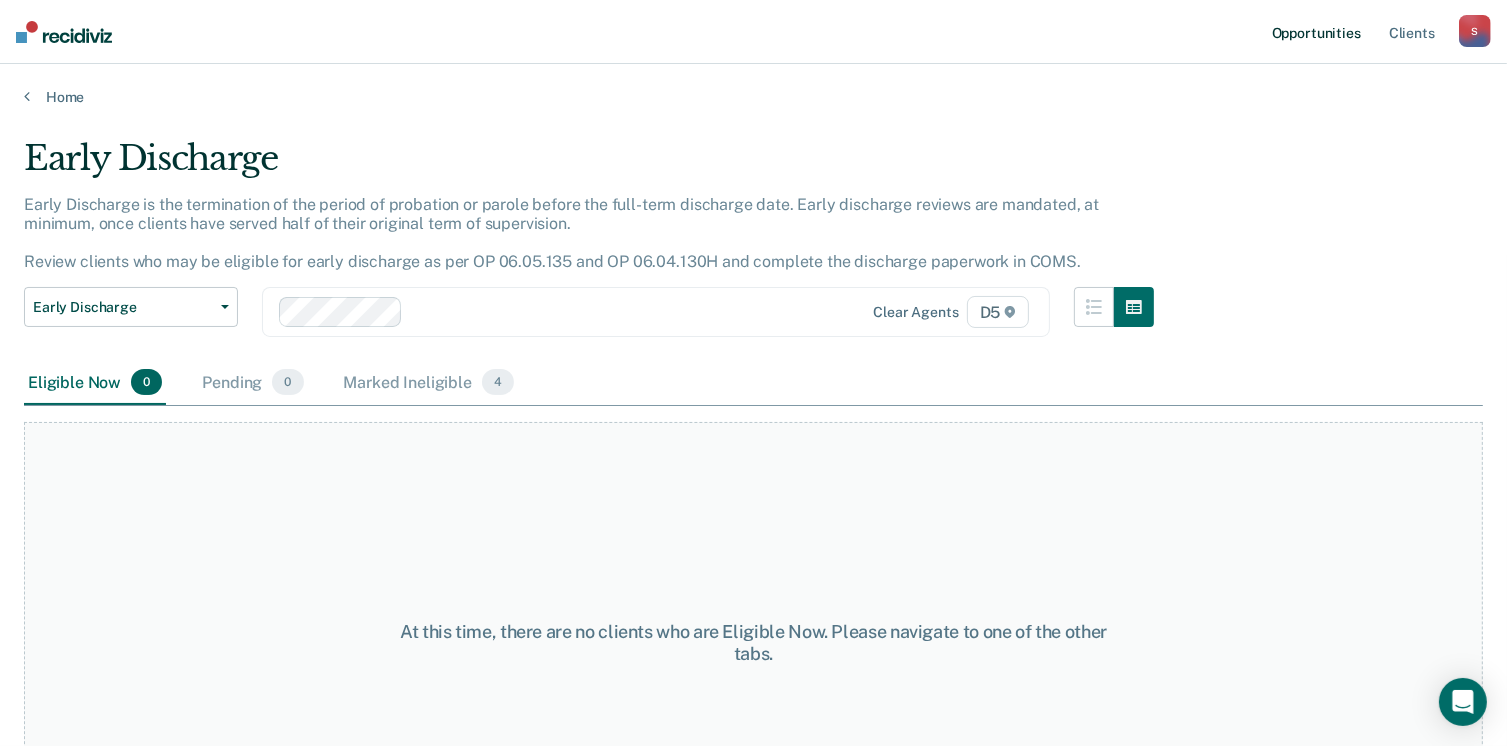click on "Opportunities" at bounding box center [1316, 32] 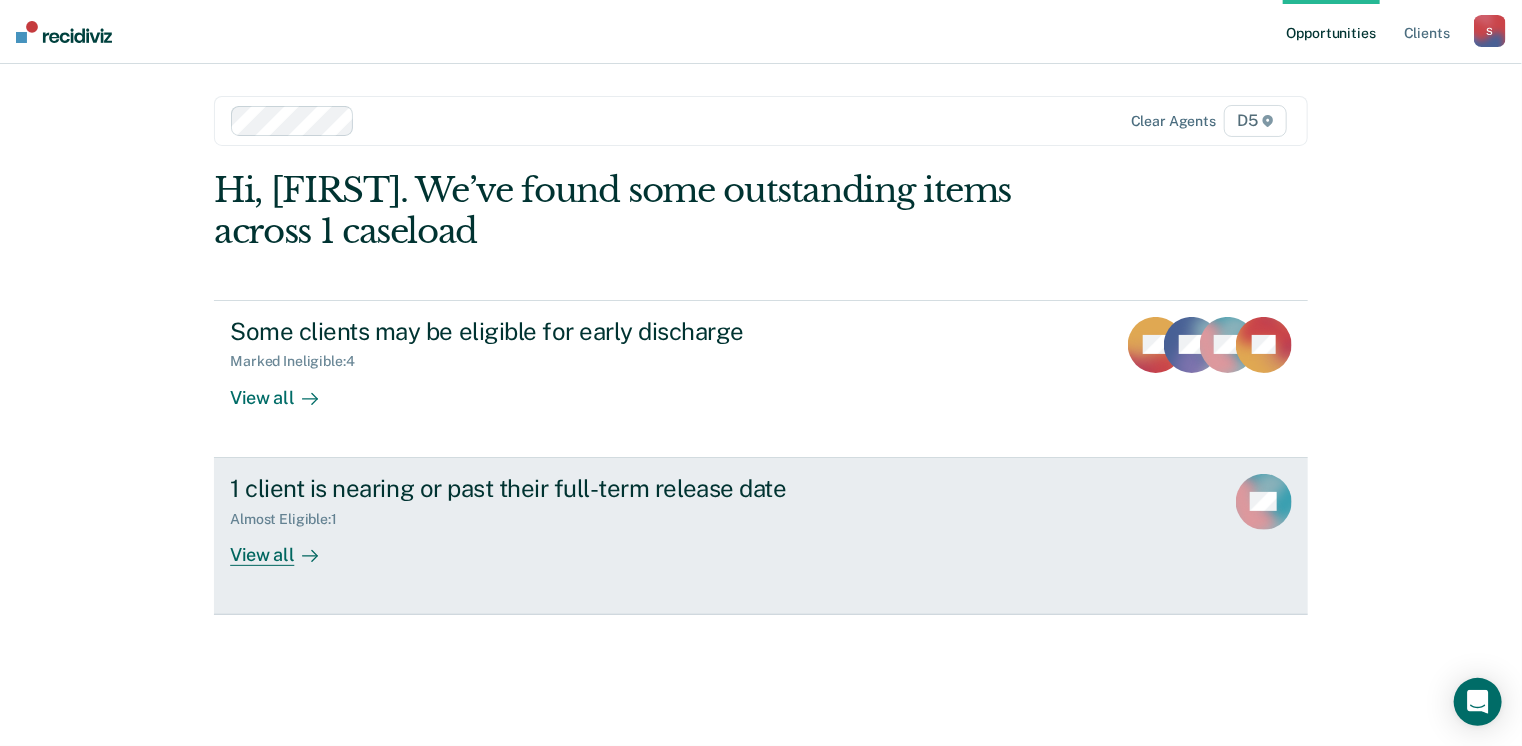 click on "1 client is nearing or past their full-term release date" at bounding box center [581, 488] 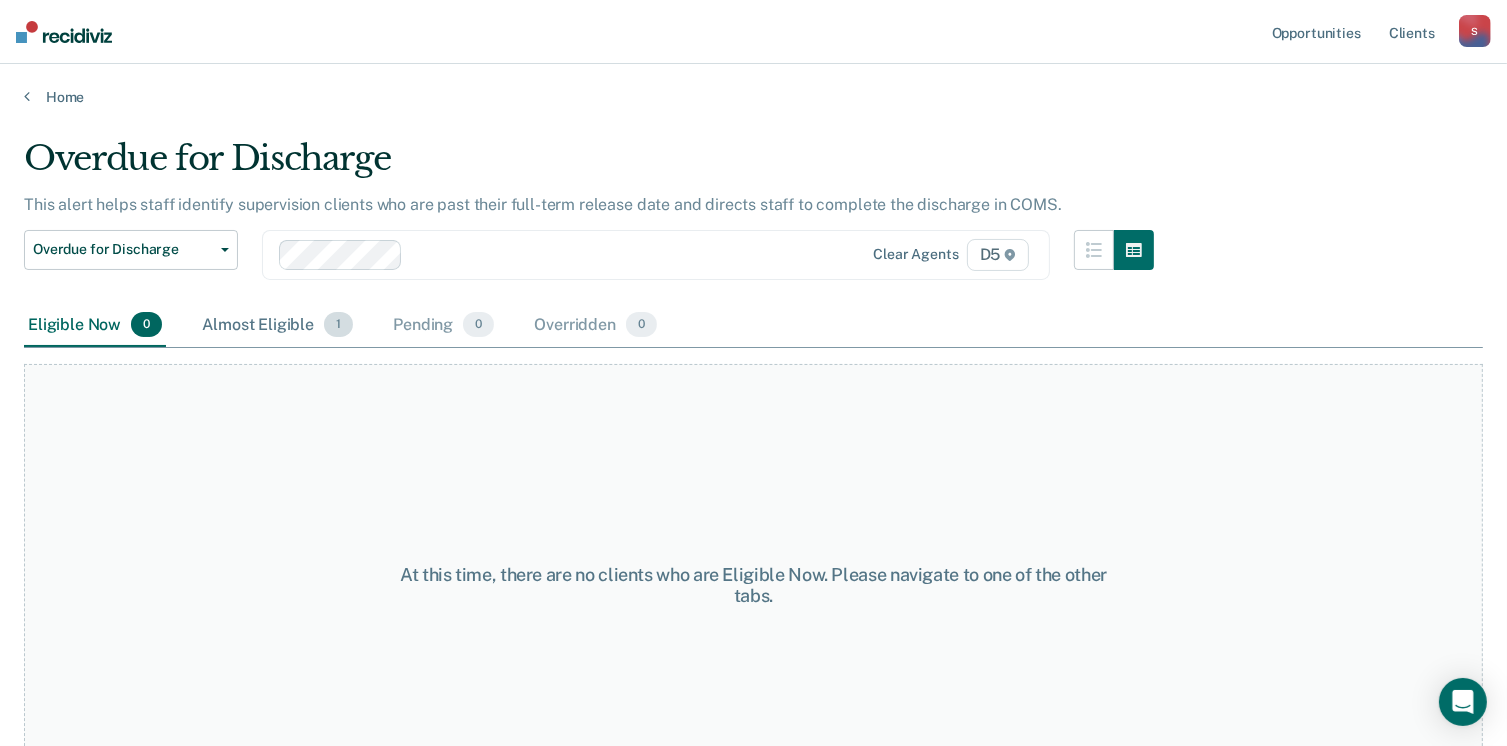 click on "Almost Eligible 1" at bounding box center [277, 326] 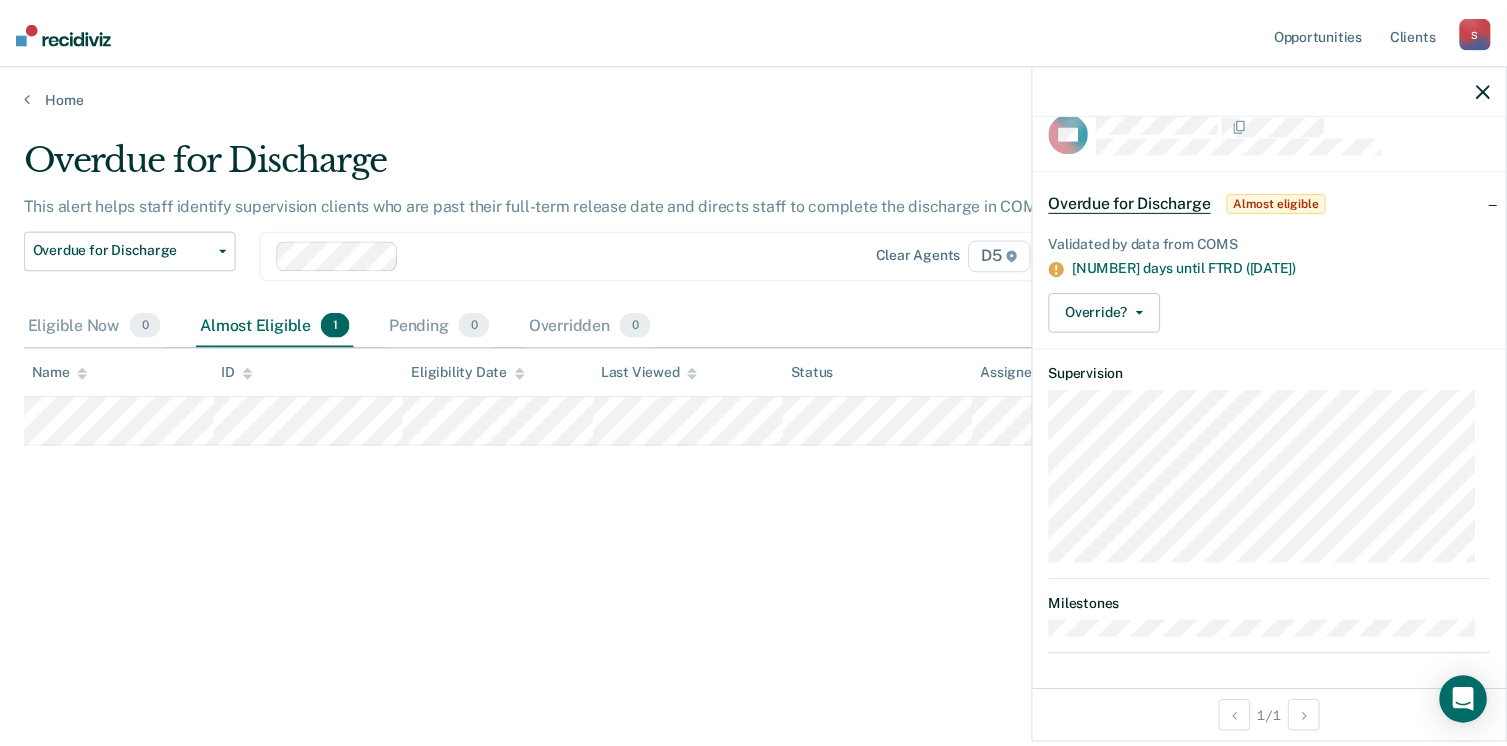 scroll, scrollTop: 0, scrollLeft: 0, axis: both 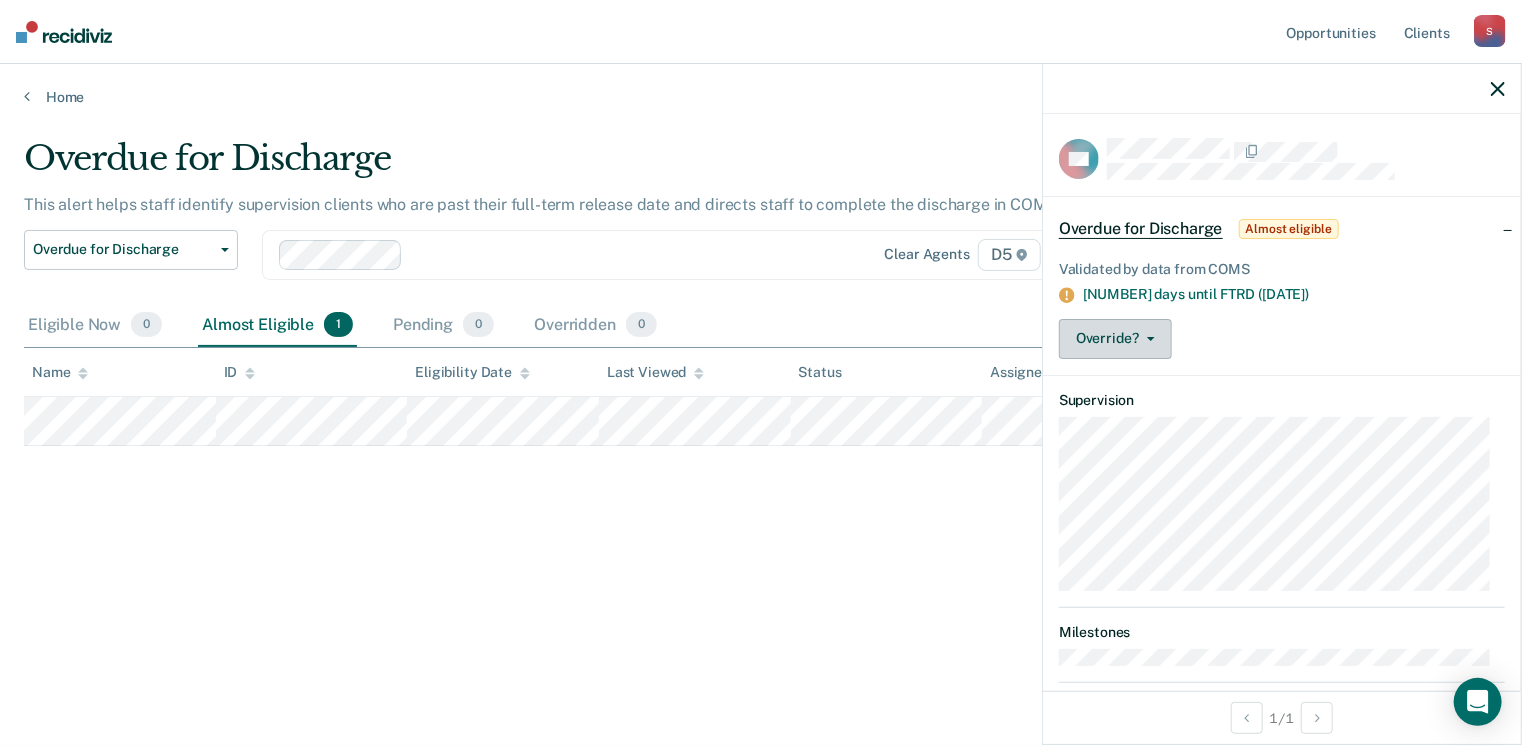 click on "Override?" at bounding box center (1115, 339) 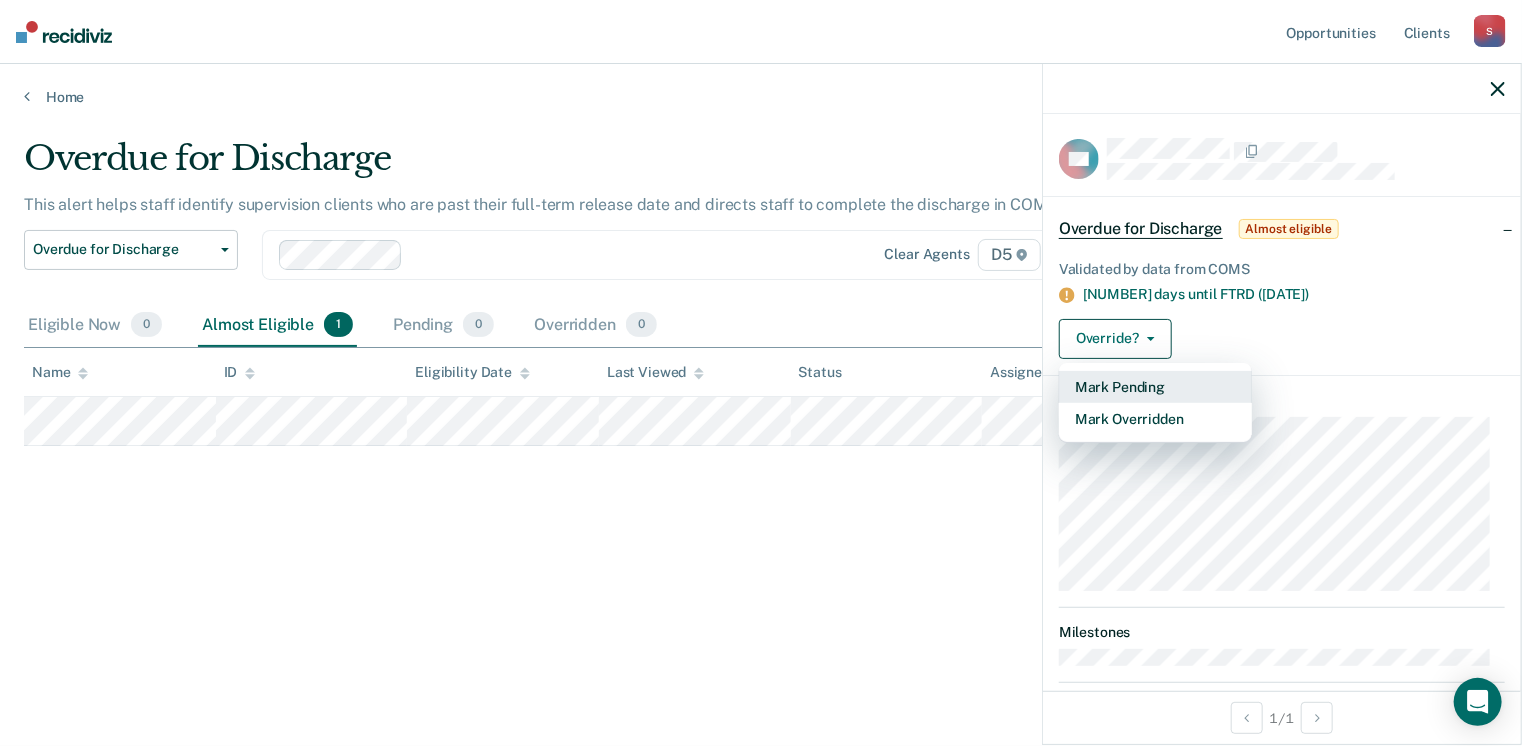 click on "Mark Pending" at bounding box center (1155, 387) 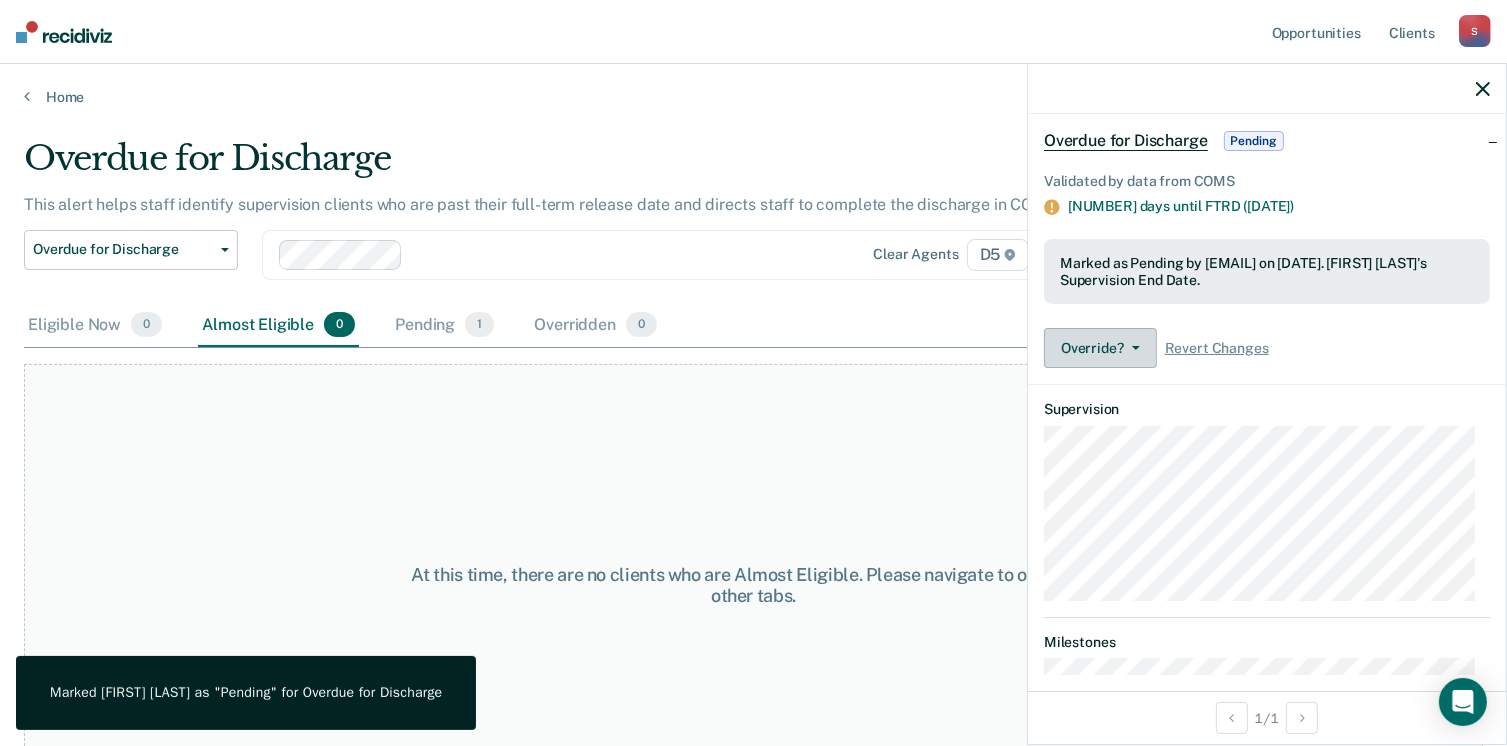 scroll, scrollTop: 108, scrollLeft: 0, axis: vertical 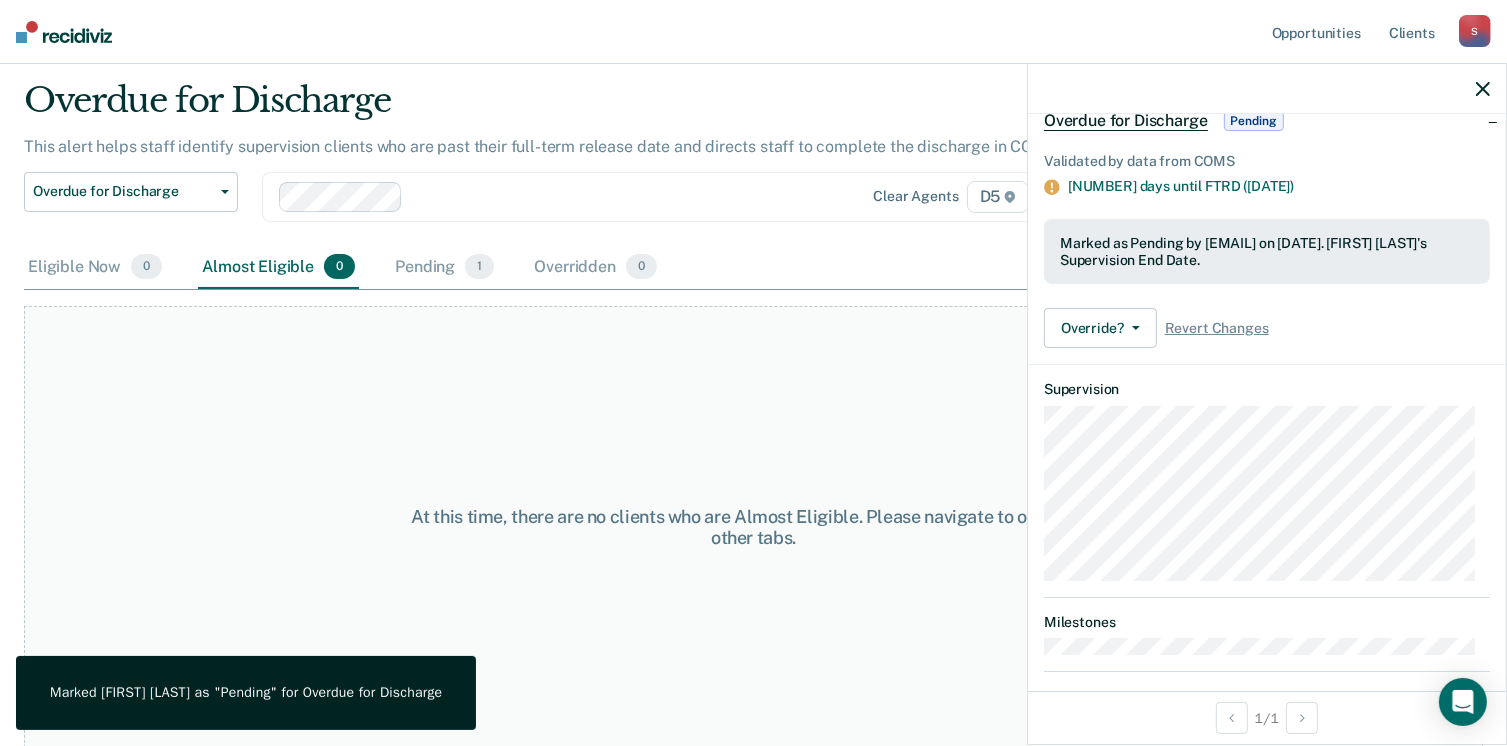 click at bounding box center [1483, 89] 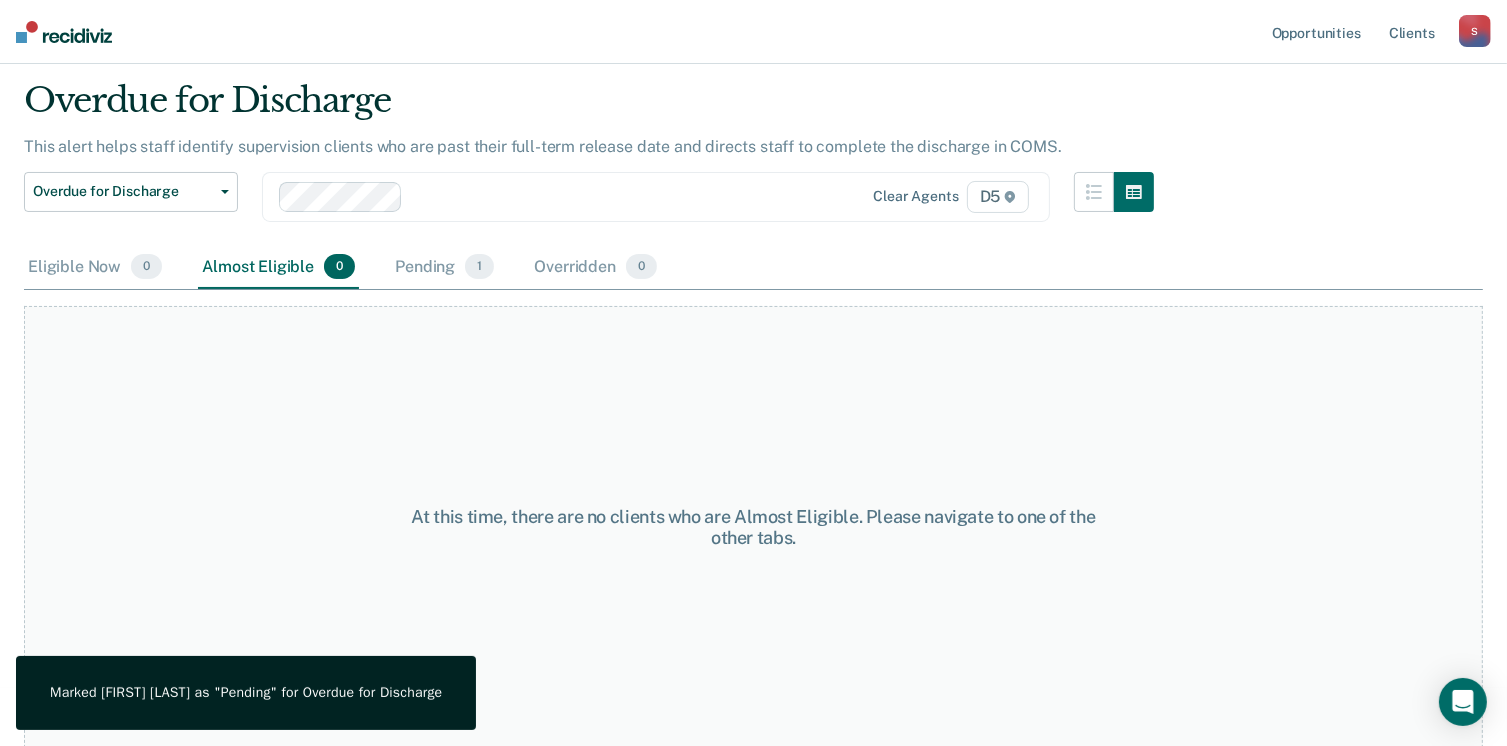 click on "At this time, there are no clients who are Almost Eligible. Please navigate to one of the other tabs." at bounding box center [753, 527] 